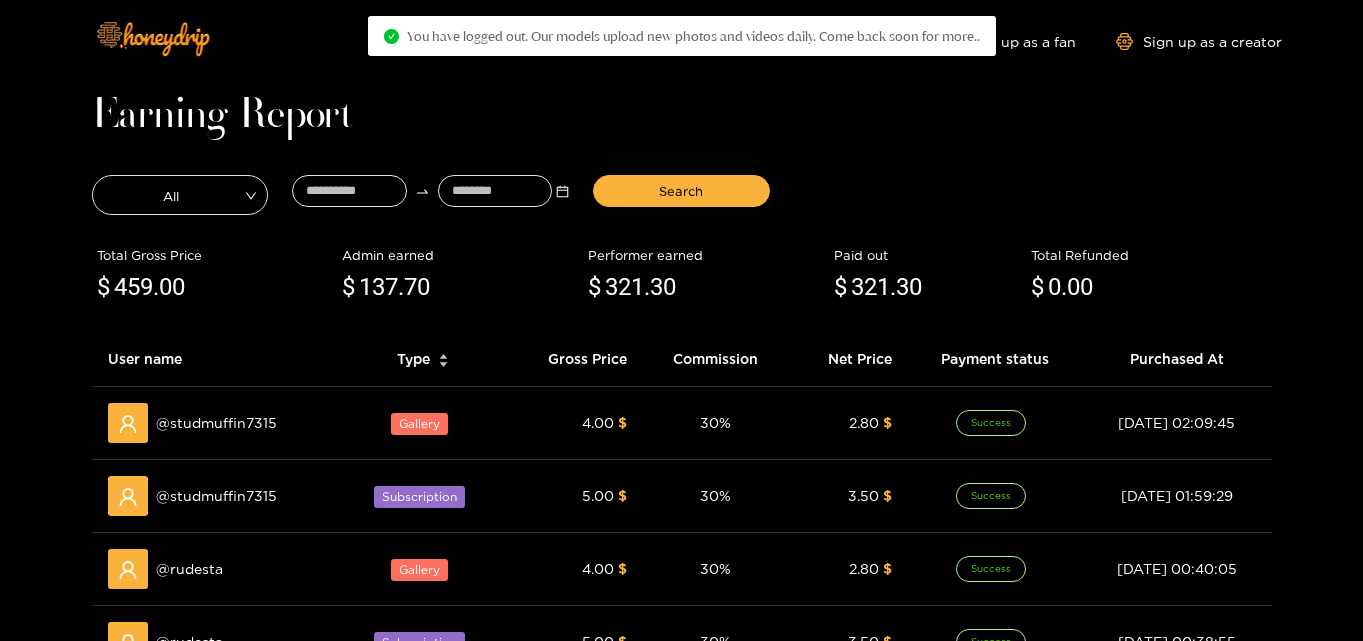 scroll, scrollTop: 0, scrollLeft: 0, axis: both 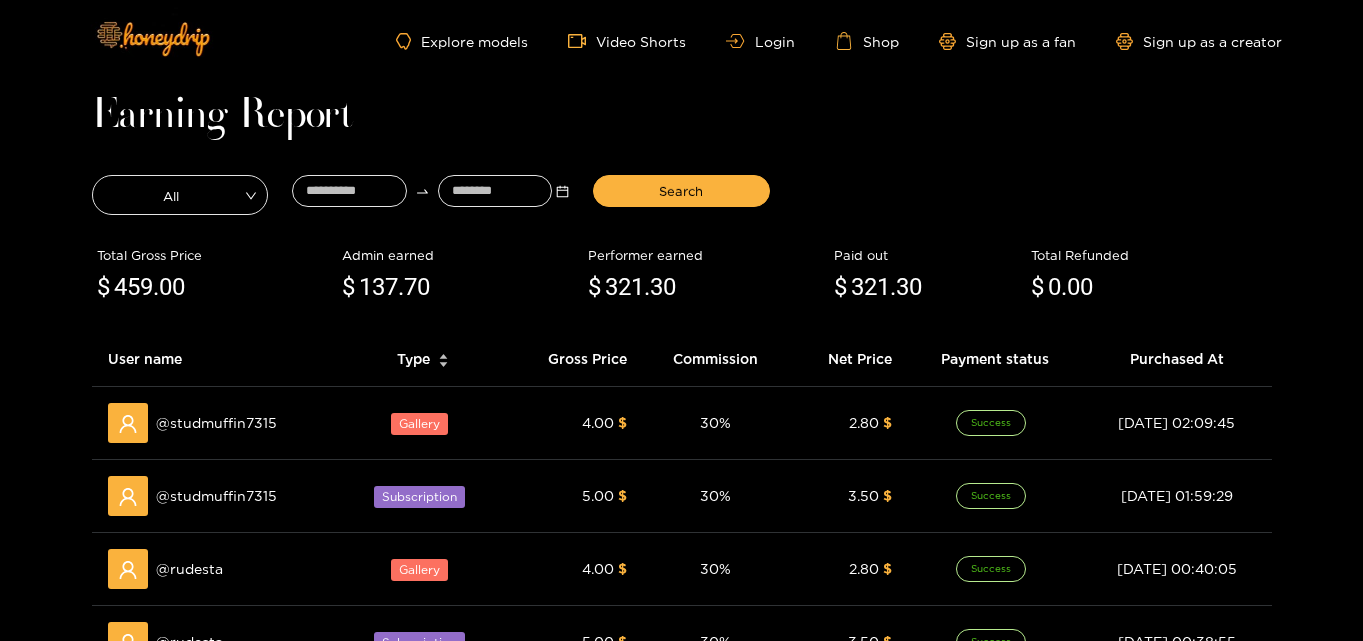 click on "Explore models Video Shorts Login Shop Sign up as a fan Sign up as a creator" at bounding box center (682, 41) 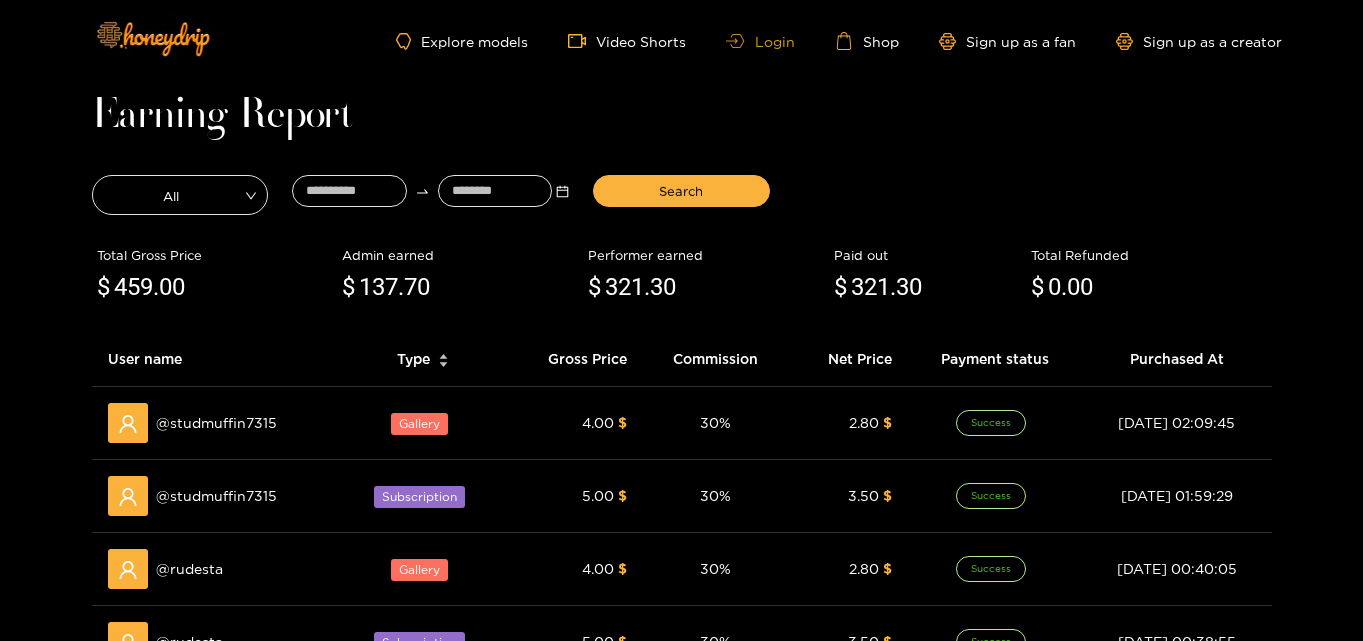 click on "Login" at bounding box center (760, 41) 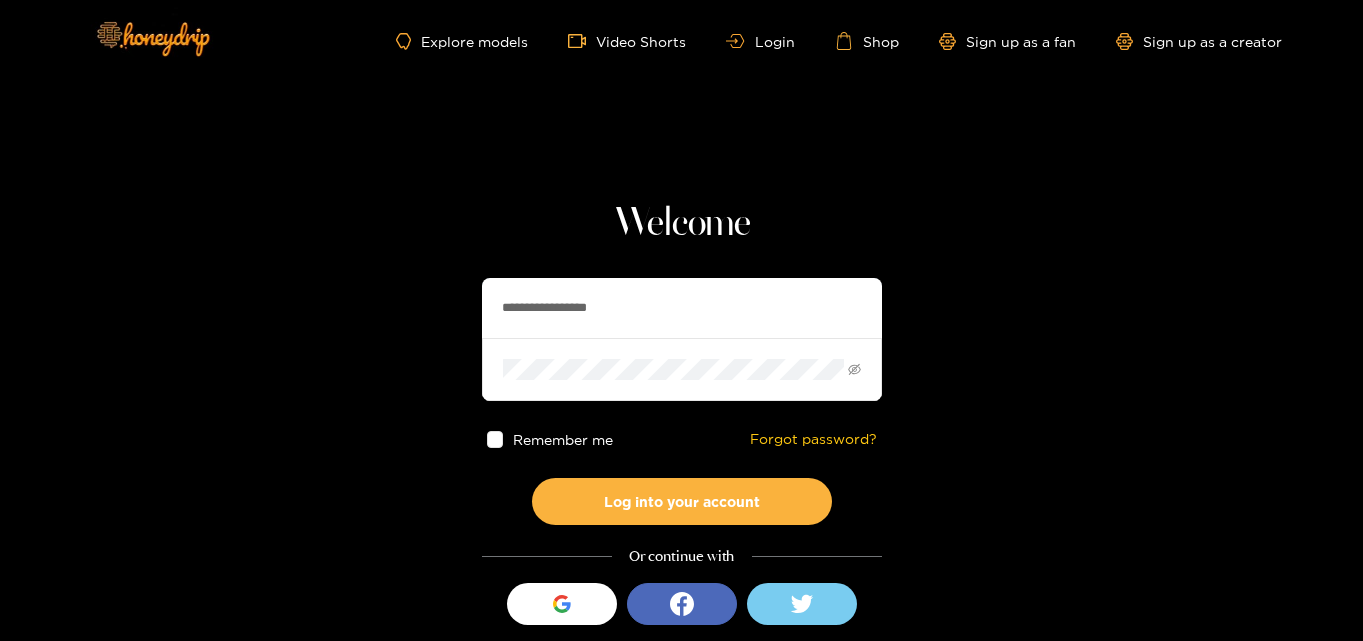 drag, startPoint x: 671, startPoint y: 310, endPoint x: 212, endPoint y: 262, distance: 461.503 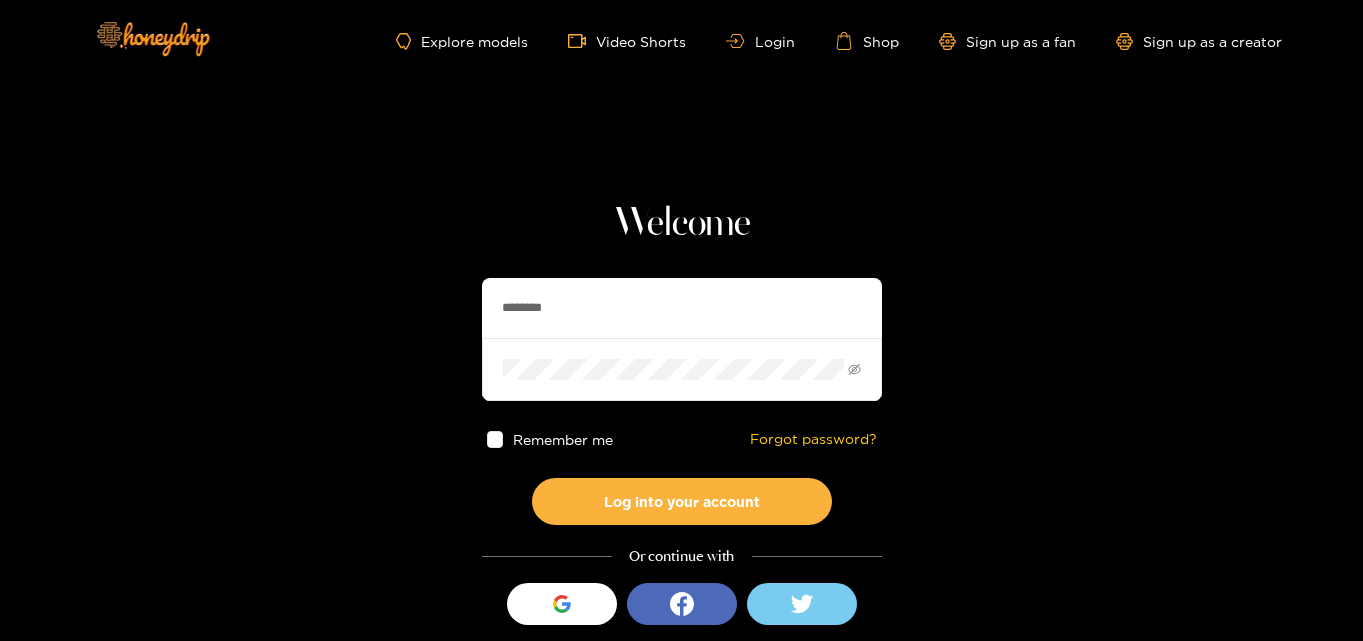 type on "********" 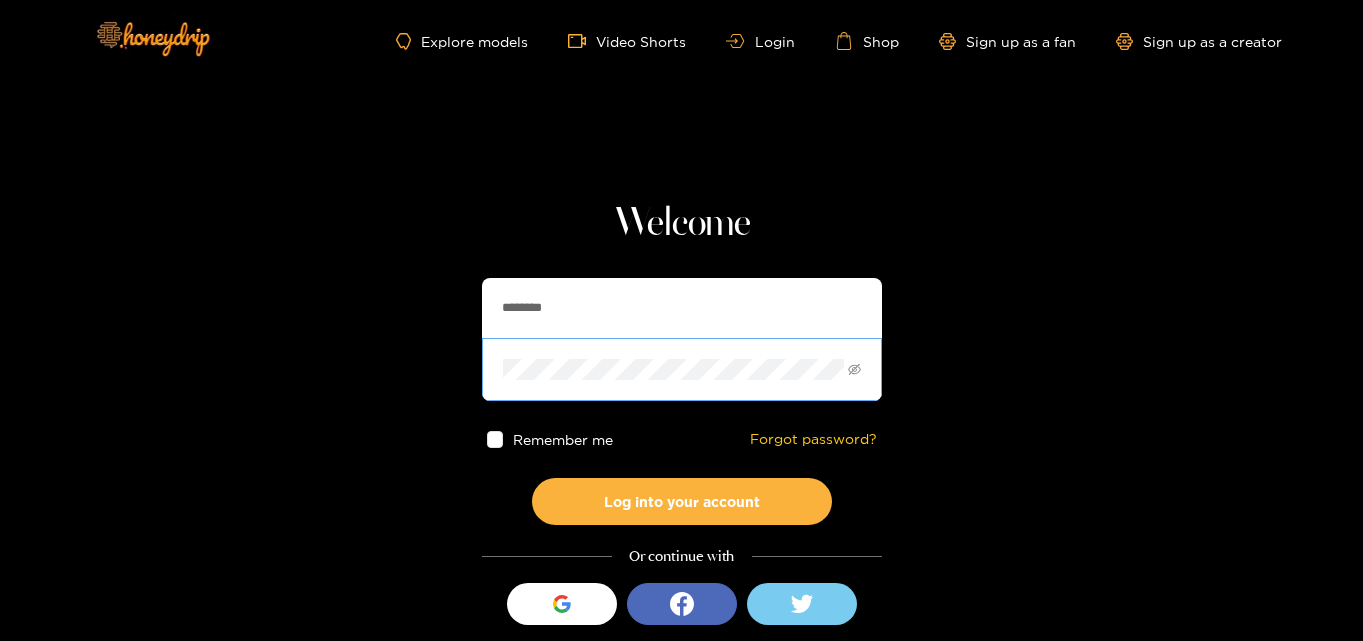 click at bounding box center [682, 369] 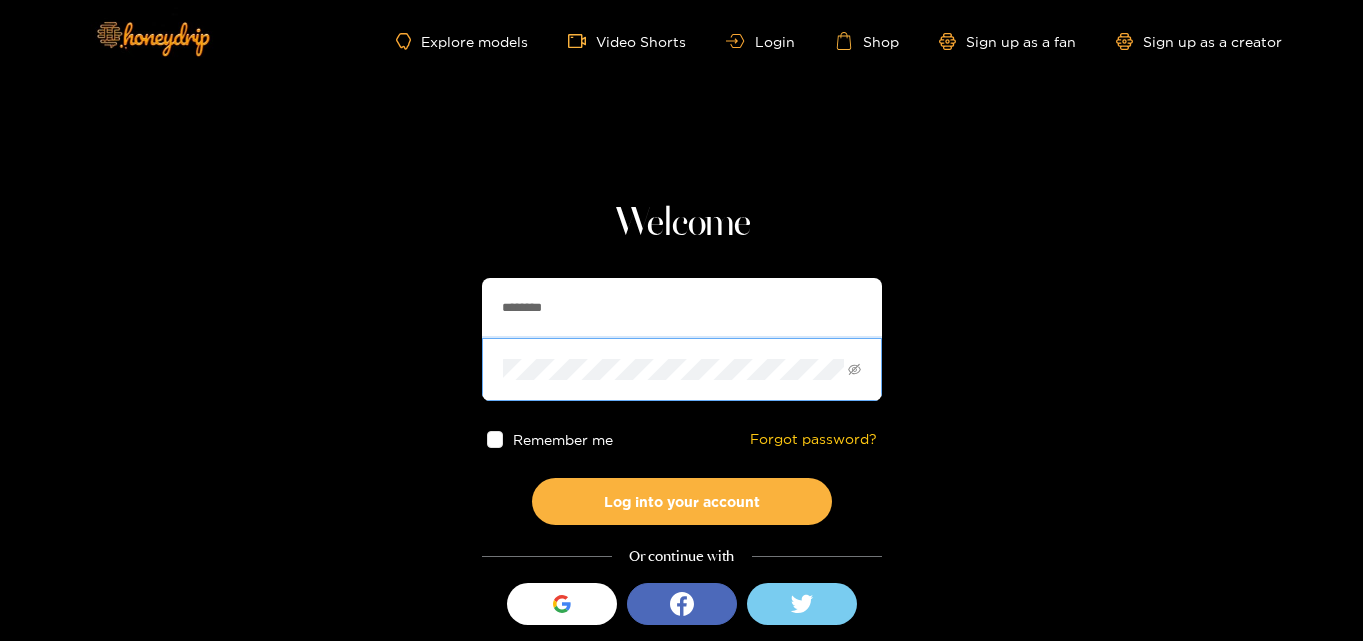 click on "Welcome ******** Remember me Forgot password? Log into your account Or continue with Sign in with Google Don't have an account yet? Sign Up as Creator Sign Up as Fan" at bounding box center (681, 355) 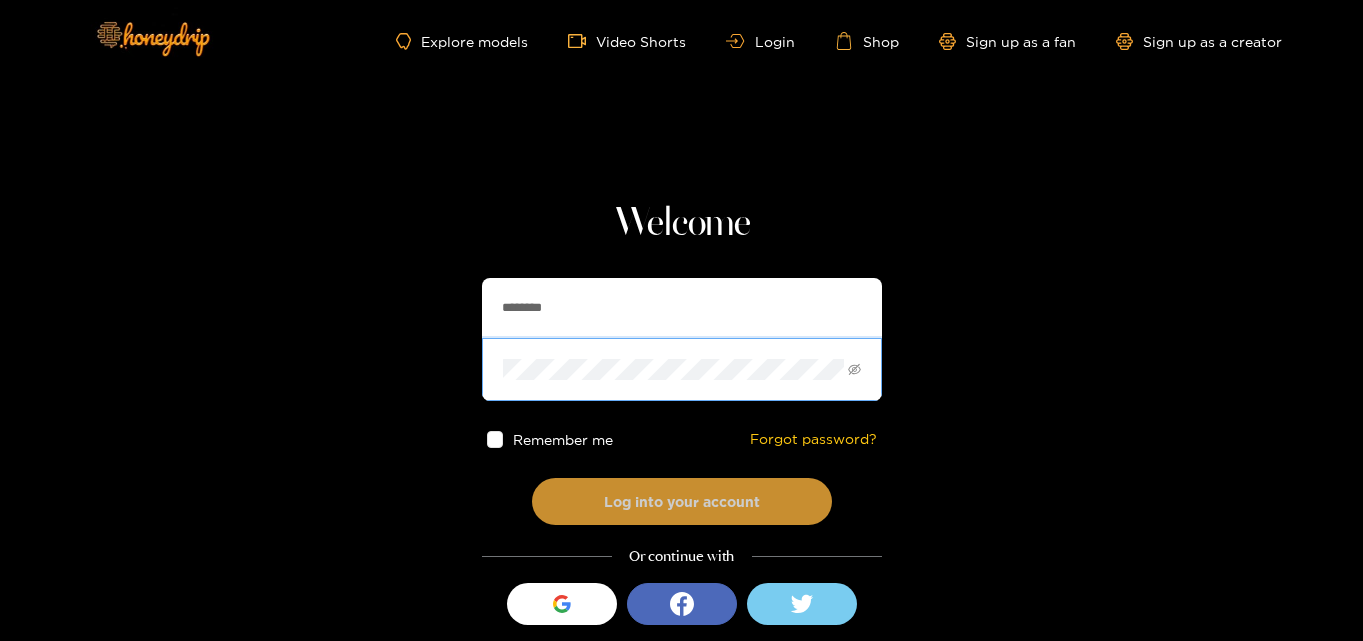 click on "Log into your account" at bounding box center [682, 501] 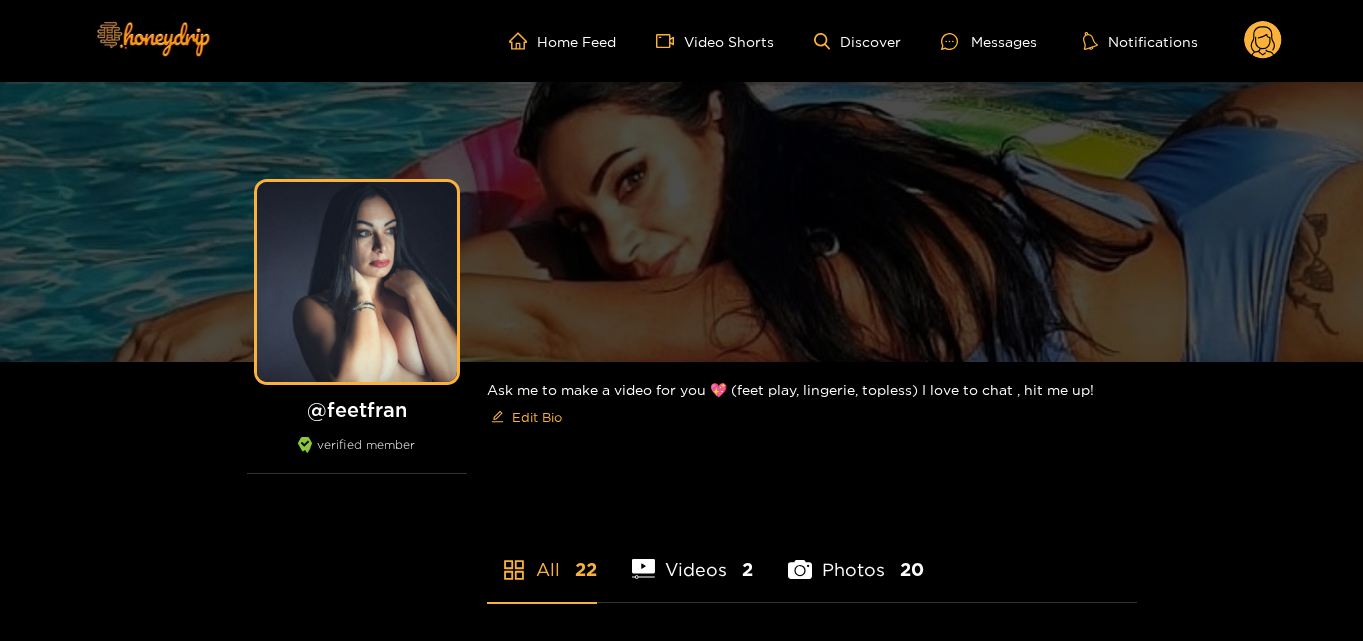 scroll, scrollTop: 0, scrollLeft: 0, axis: both 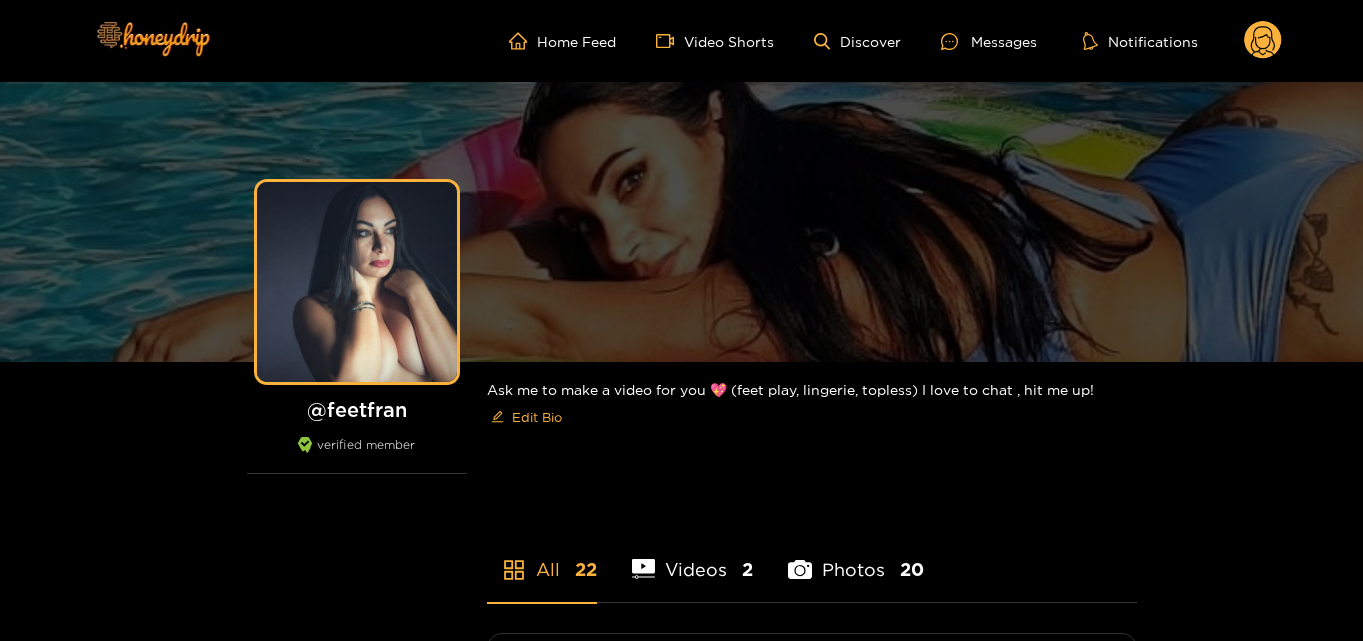 click 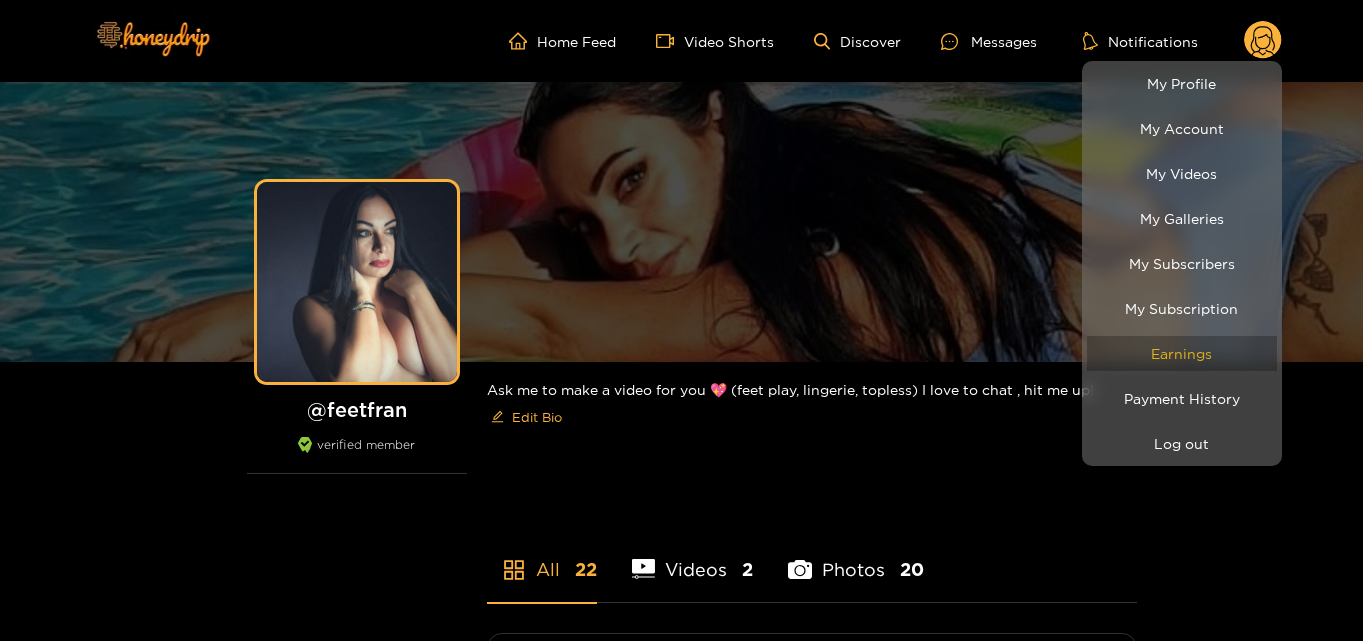 click on "Earnings" at bounding box center [1182, 353] 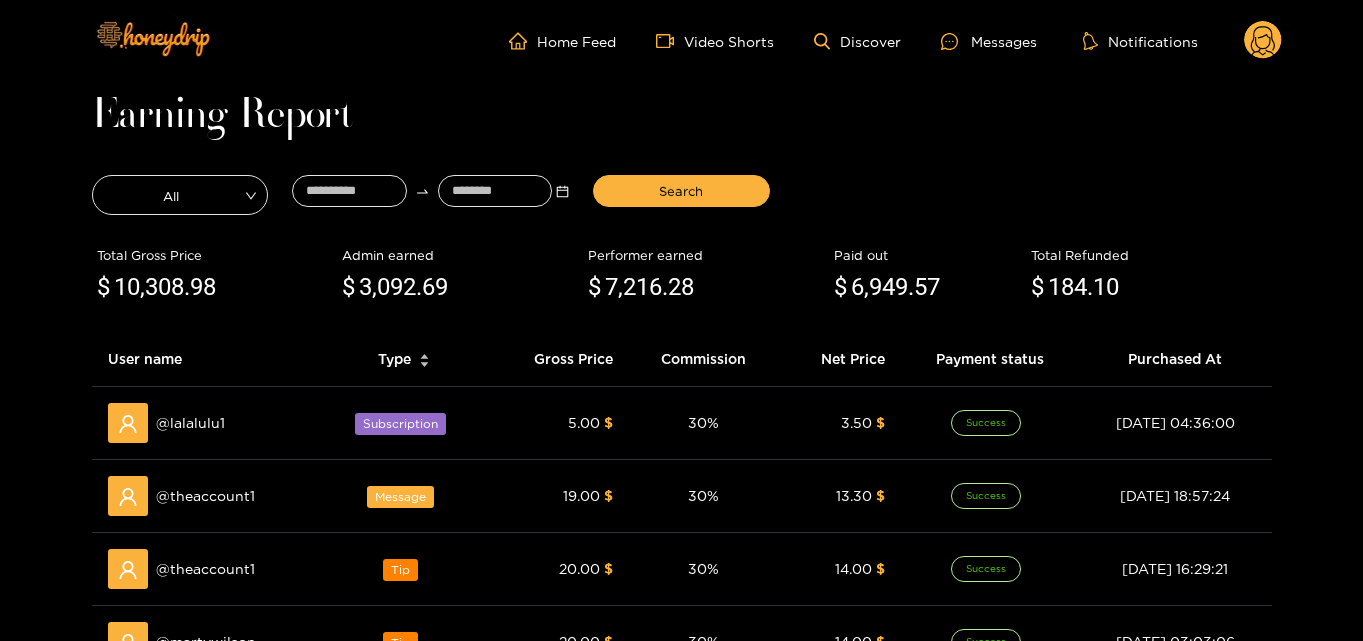 scroll, scrollTop: 0, scrollLeft: 0, axis: both 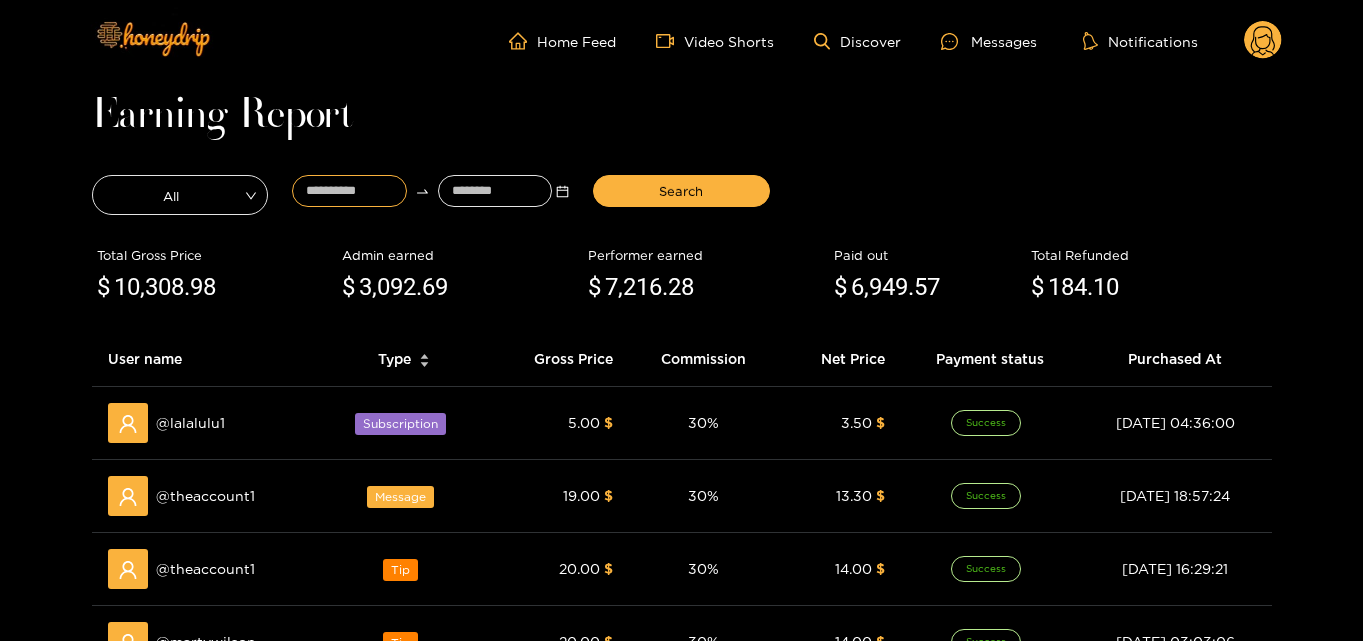 click at bounding box center [349, 191] 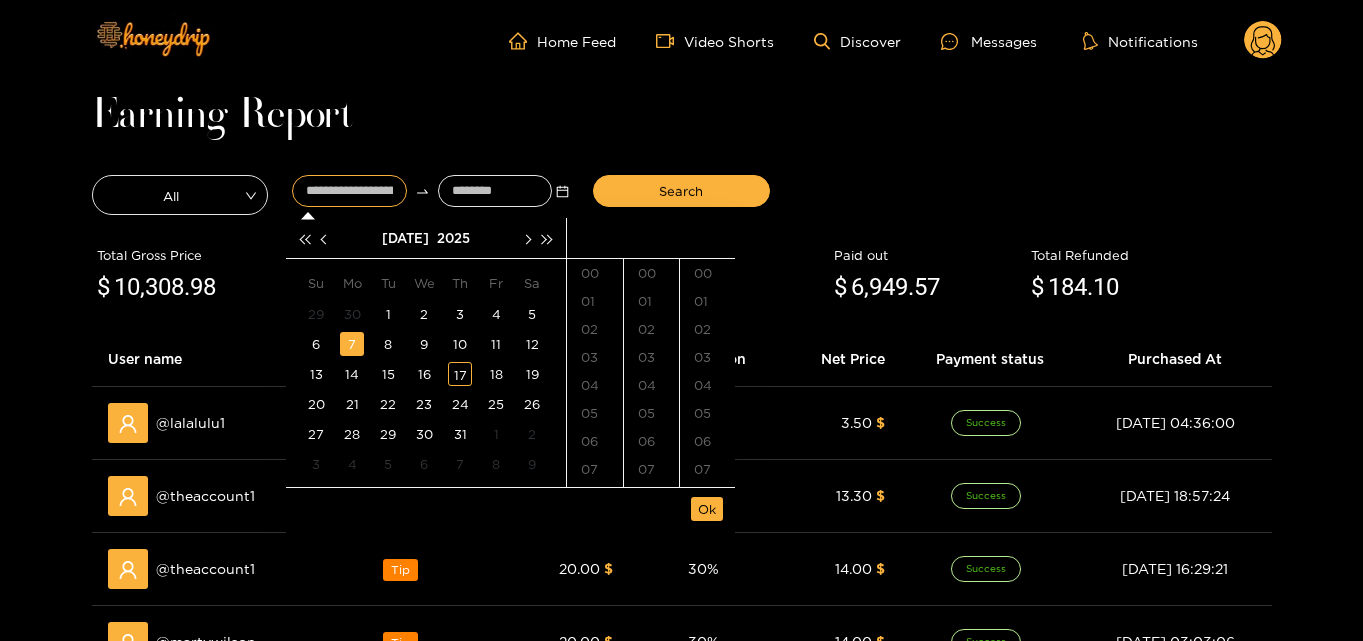 click on "7" at bounding box center [352, 344] 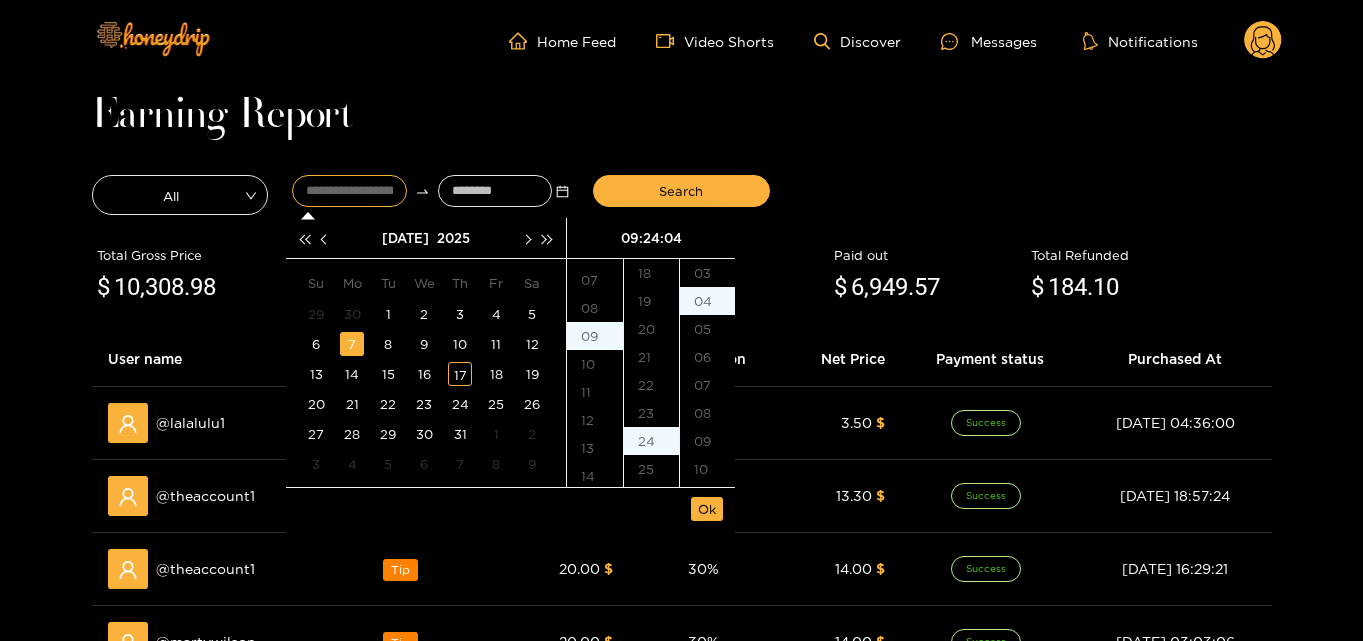 scroll, scrollTop: 252, scrollLeft: 0, axis: vertical 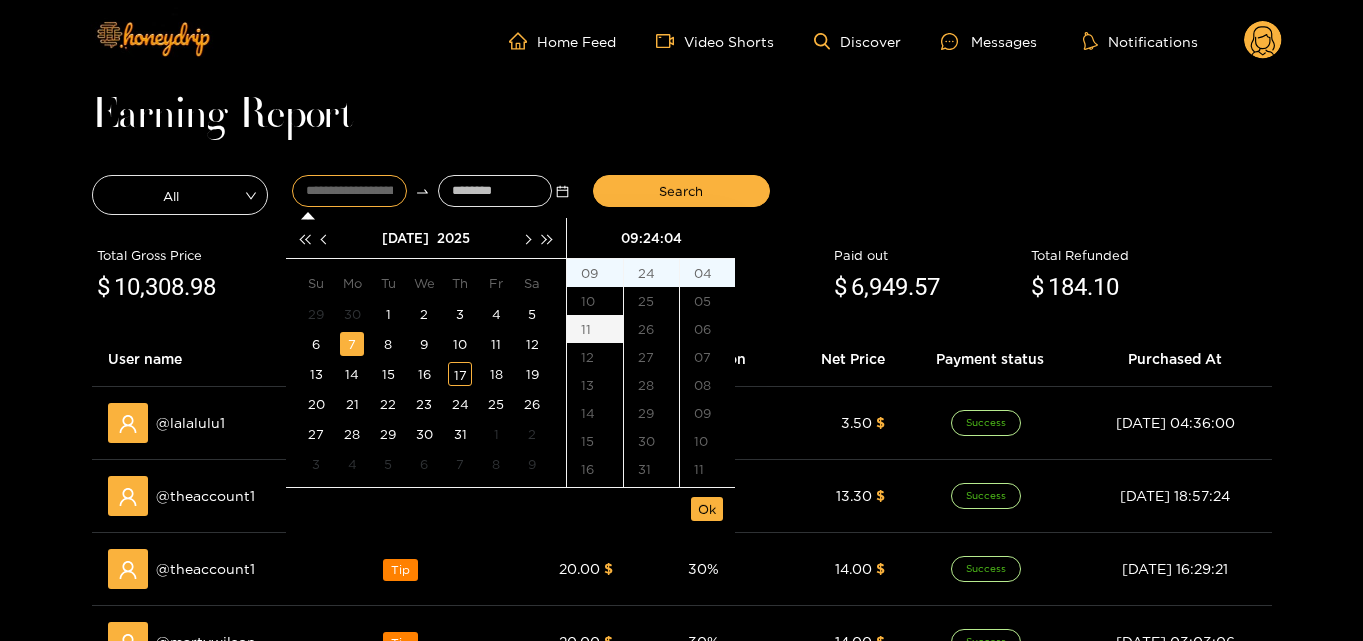 drag, startPoint x: 582, startPoint y: 342, endPoint x: 578, endPoint y: 331, distance: 11.7046995 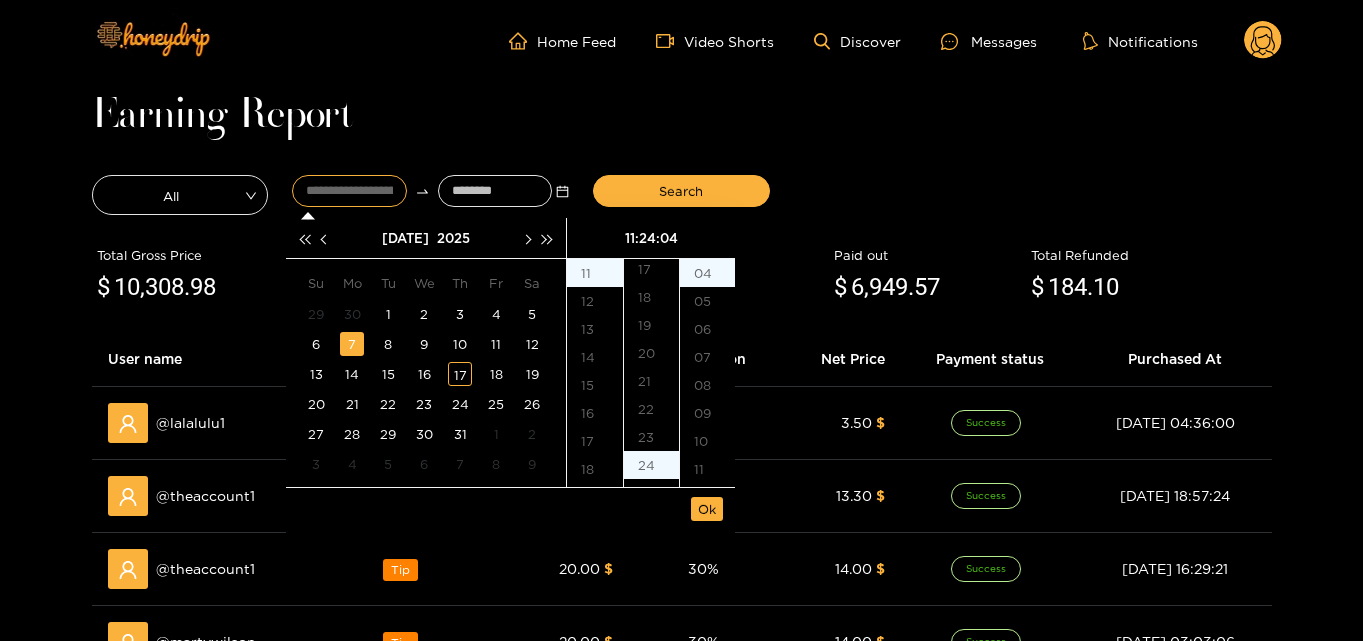 scroll, scrollTop: 472, scrollLeft: 0, axis: vertical 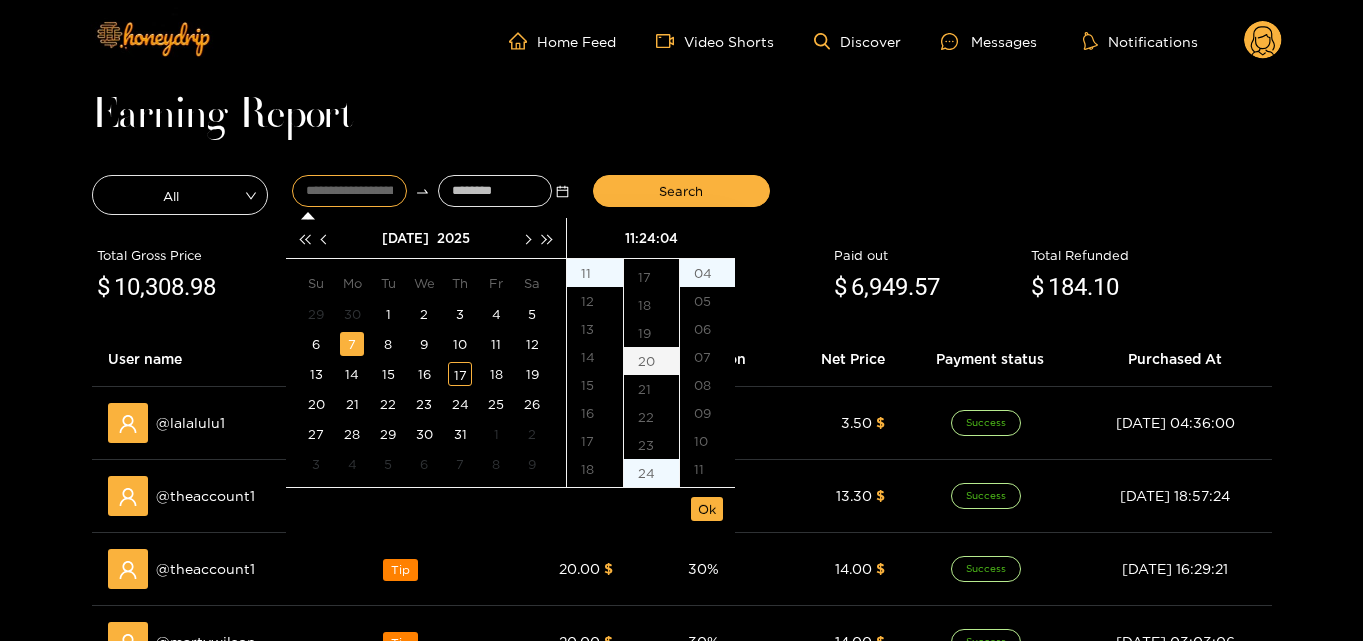 click on "20" at bounding box center [651, 361] 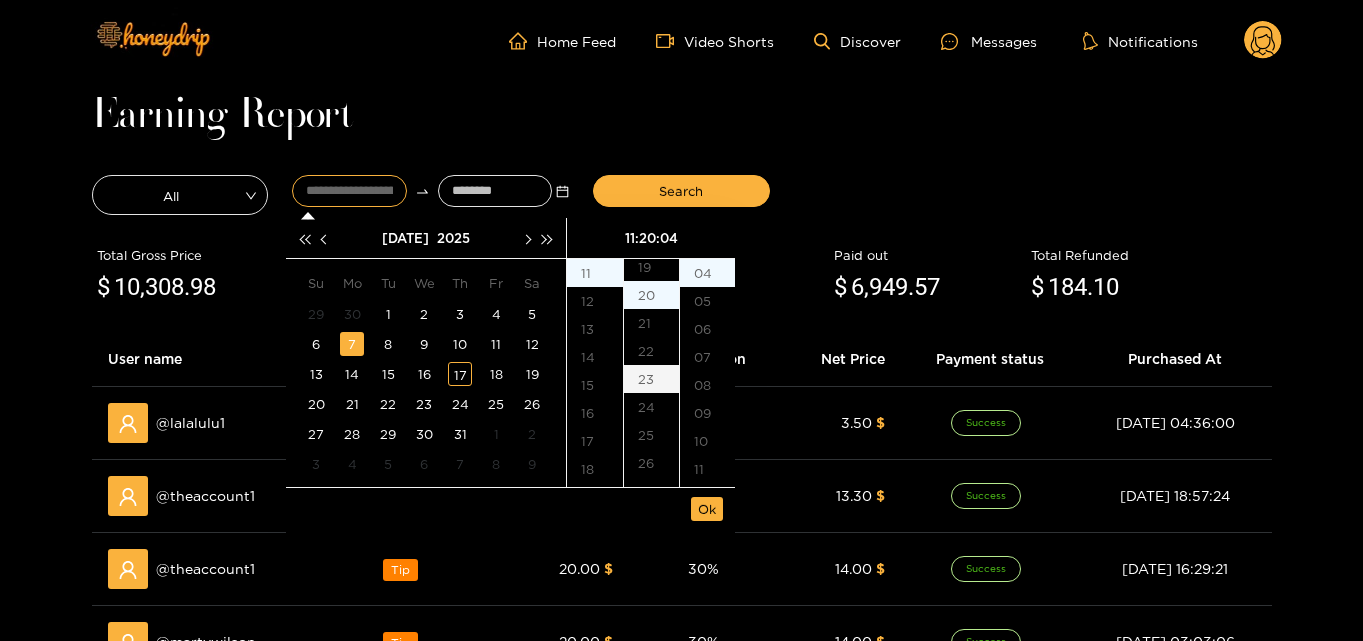 scroll, scrollTop: 560, scrollLeft: 0, axis: vertical 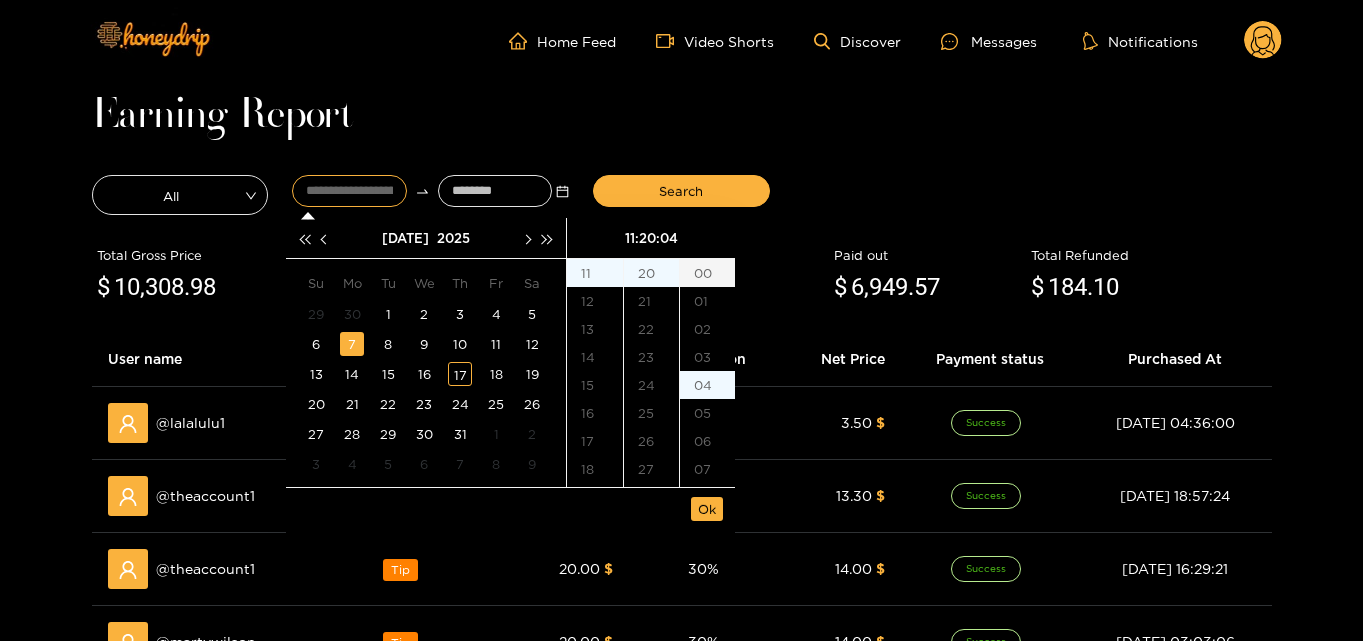 click on "00" at bounding box center (707, 273) 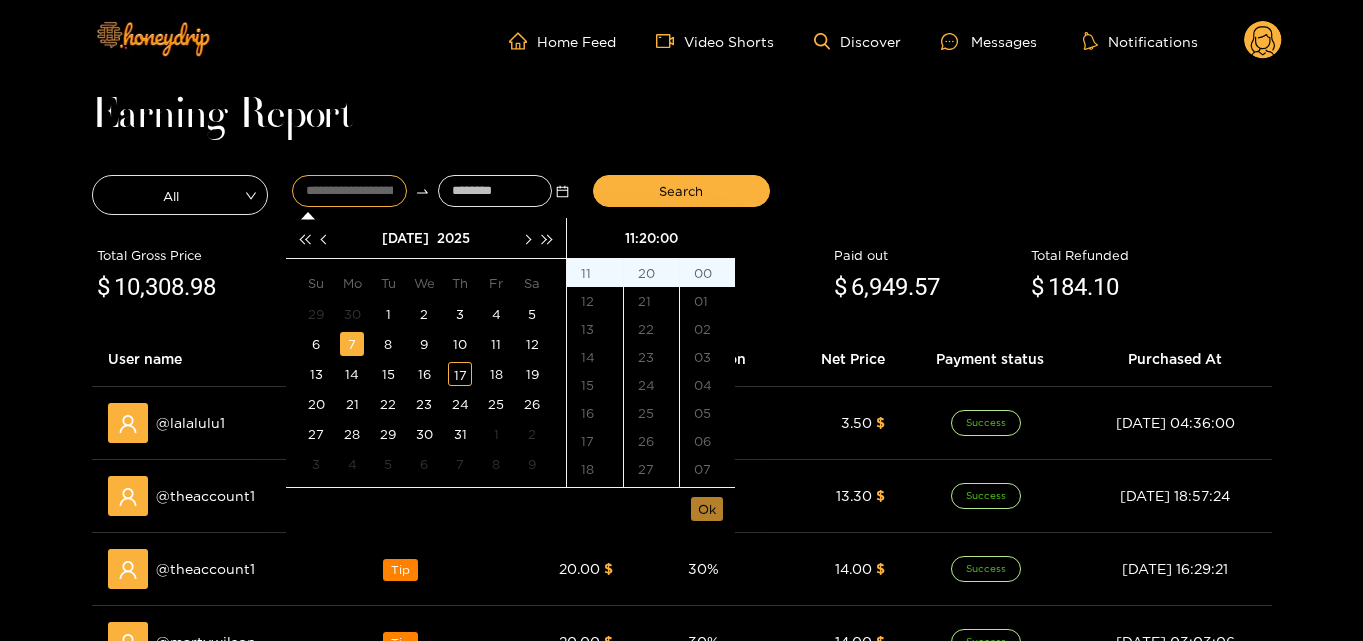 click on "Ok" at bounding box center [707, 509] 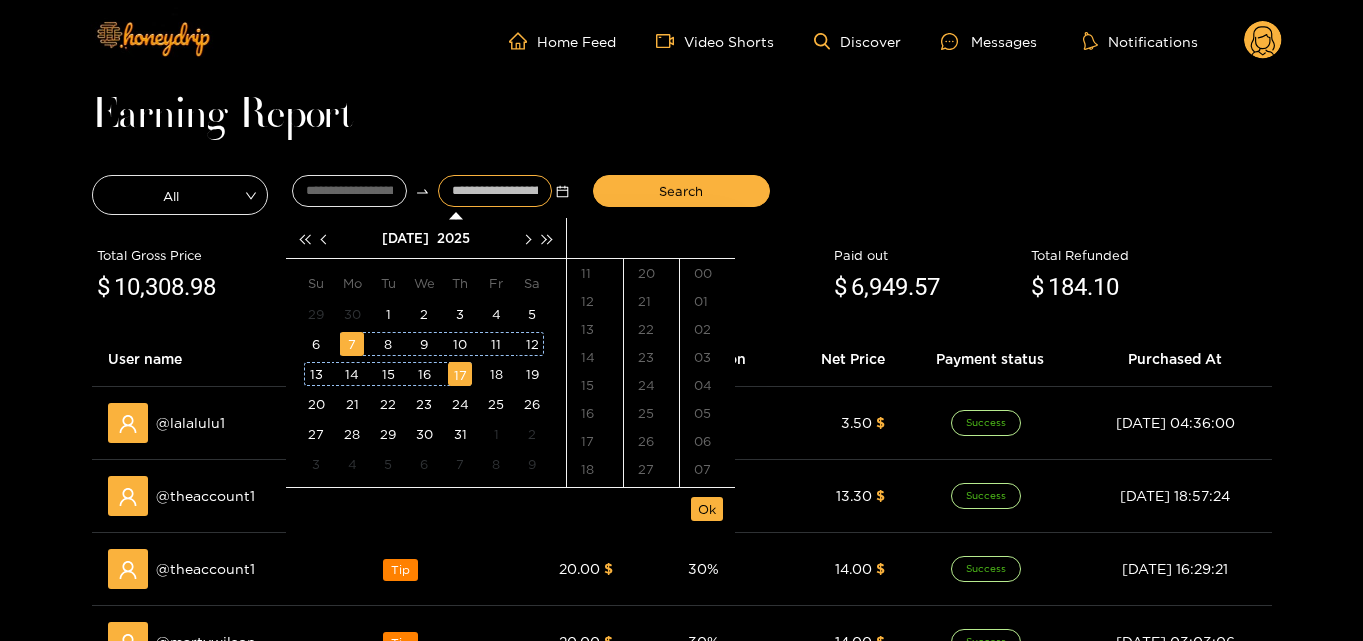 click on "17" at bounding box center (460, 374) 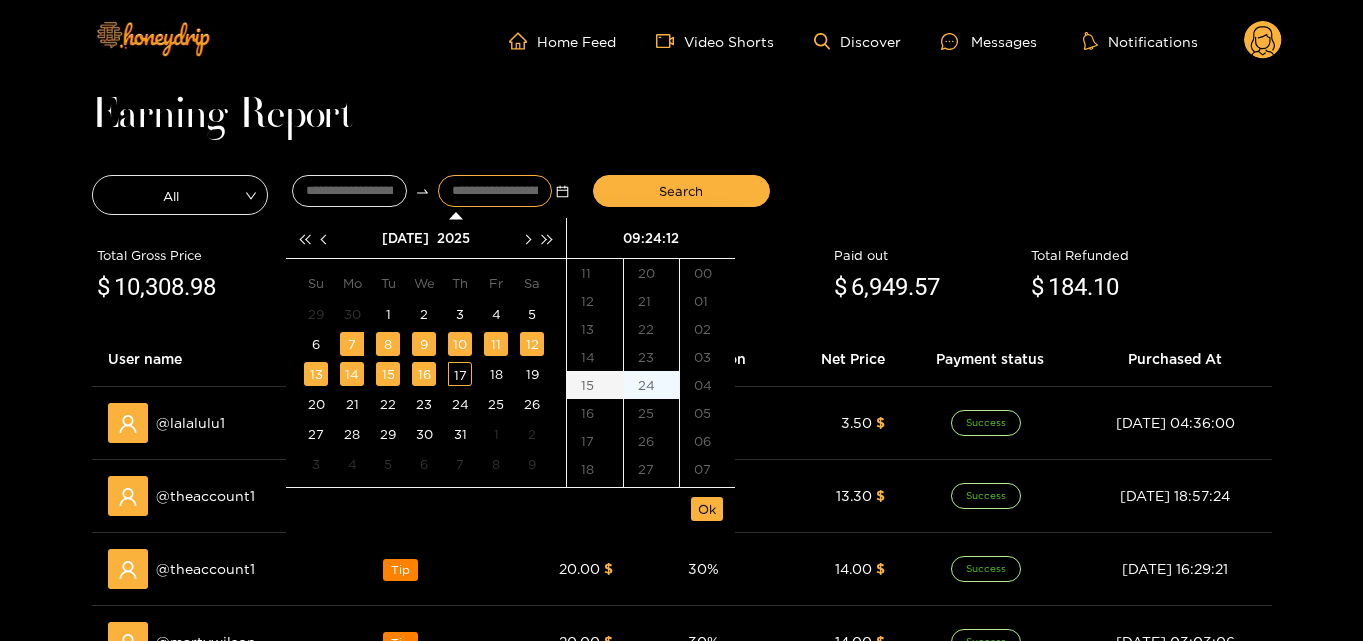 scroll, scrollTop: 266, scrollLeft: 0, axis: vertical 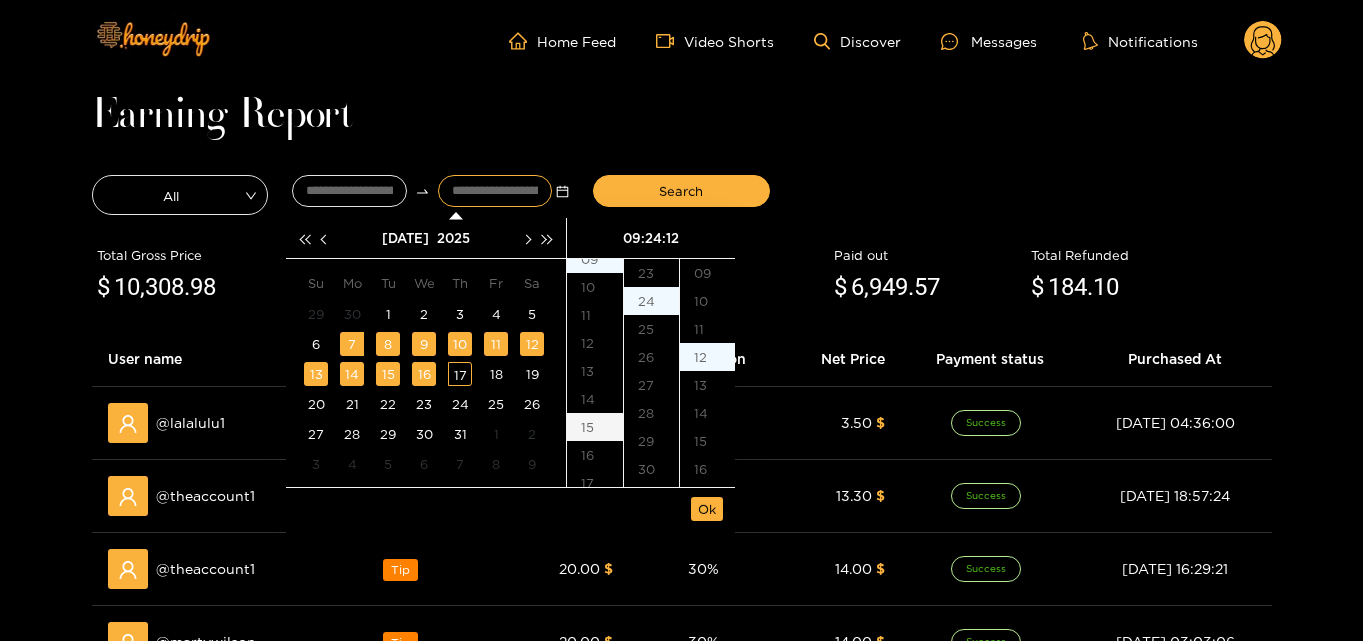 type on "**********" 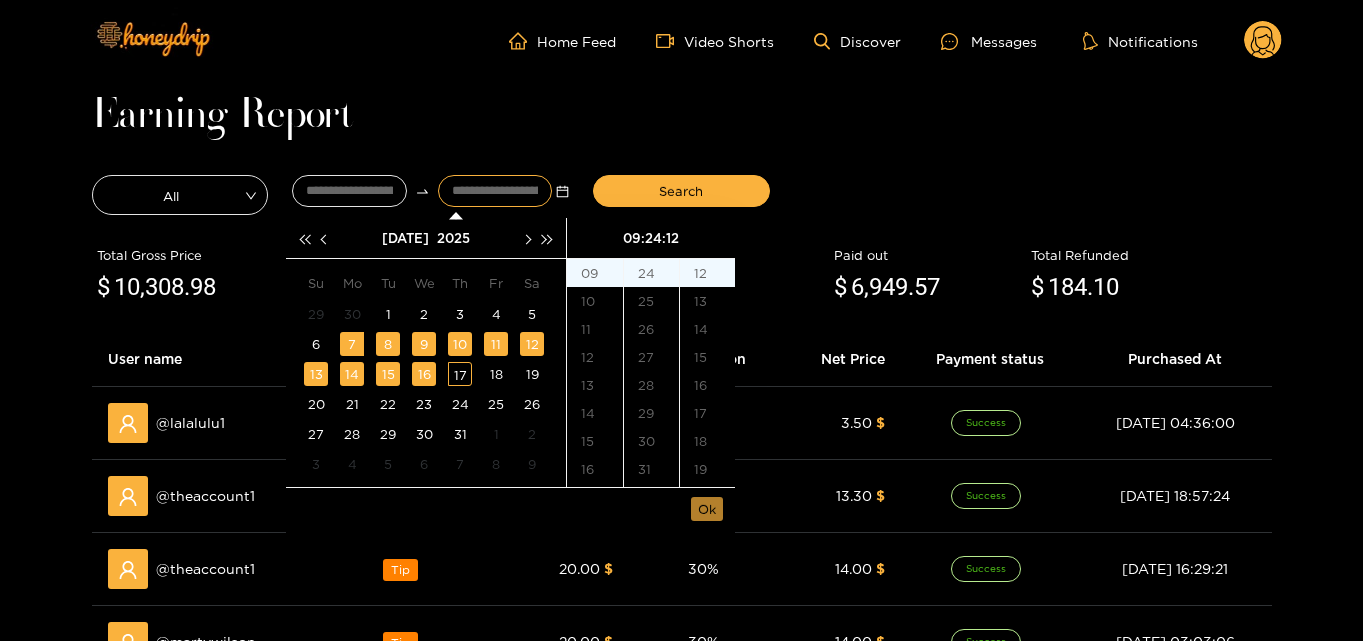 click on "Ok" at bounding box center (707, 509) 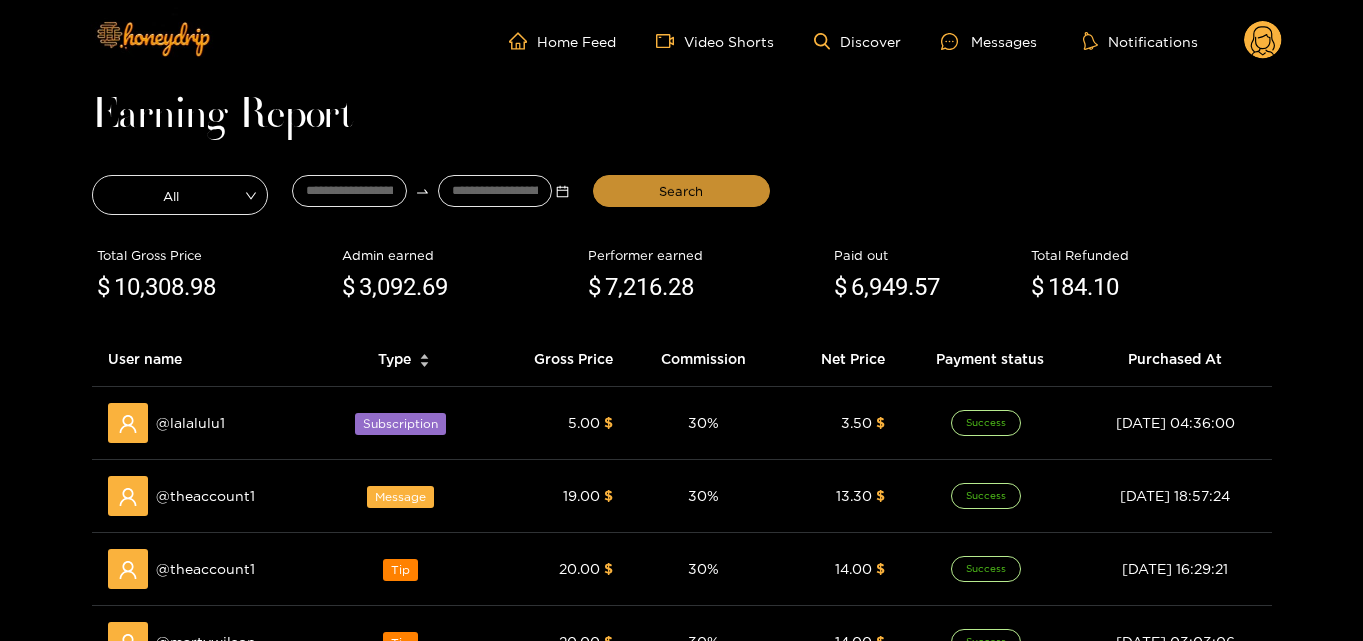 click on "Search" at bounding box center (681, 191) 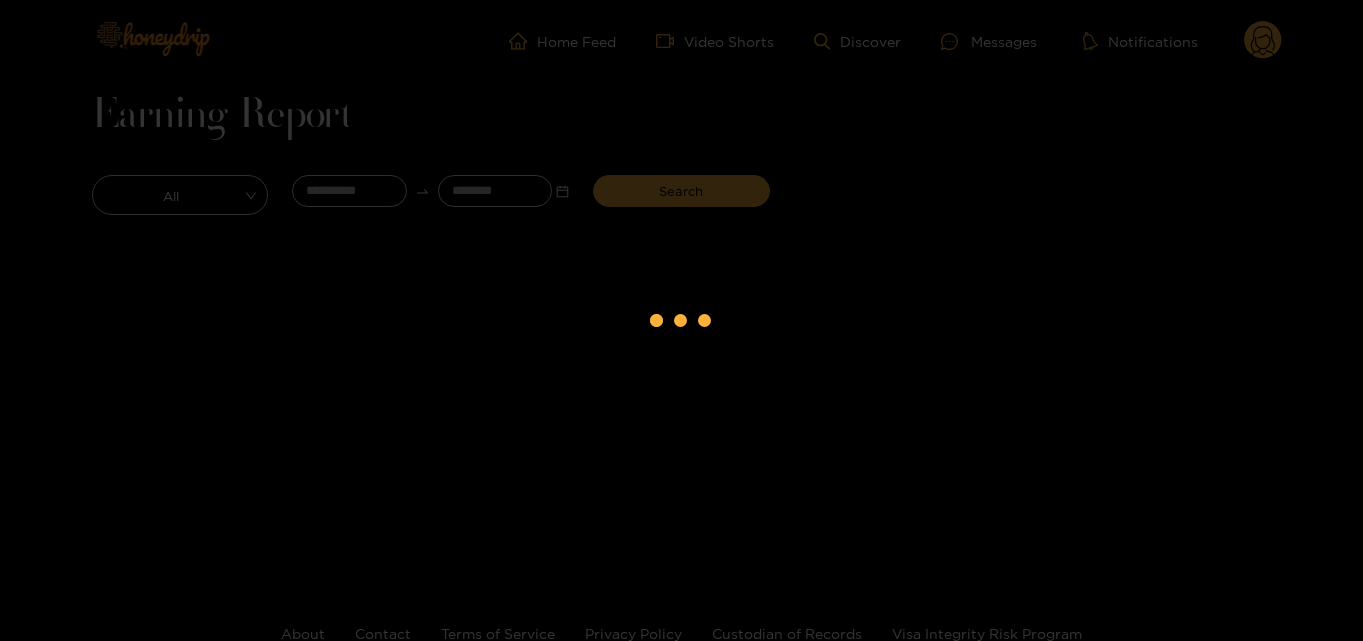 scroll, scrollTop: 0, scrollLeft: 0, axis: both 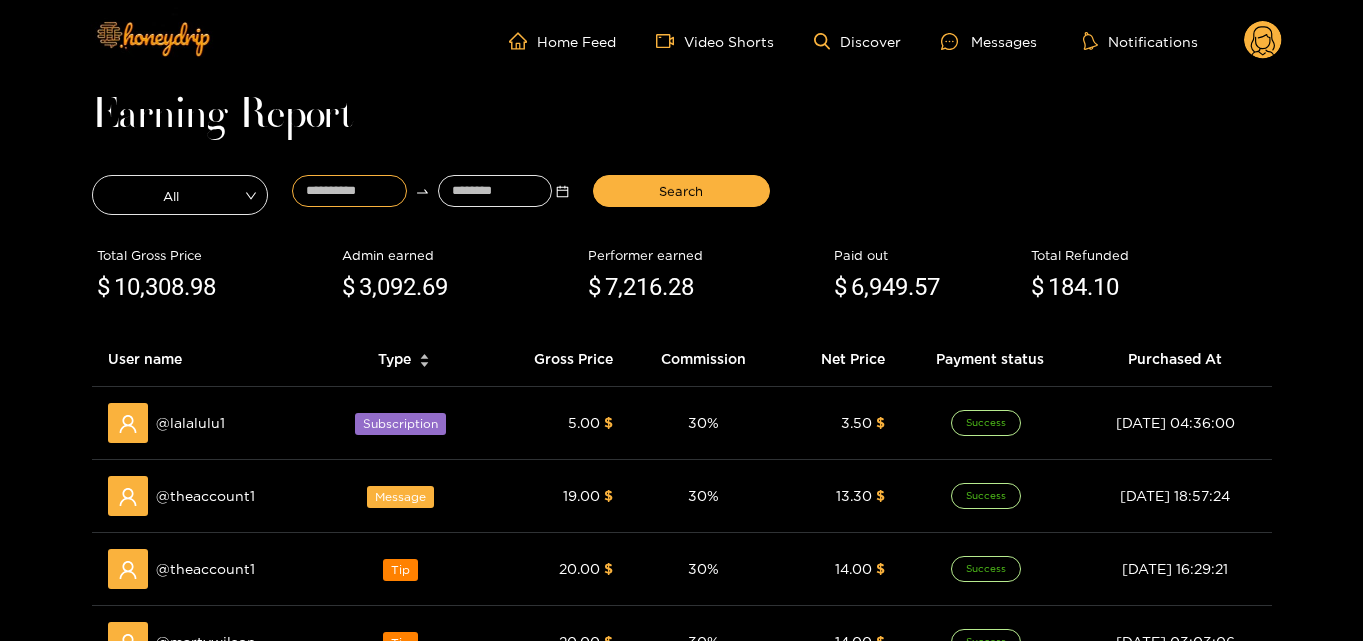 click at bounding box center (349, 191) 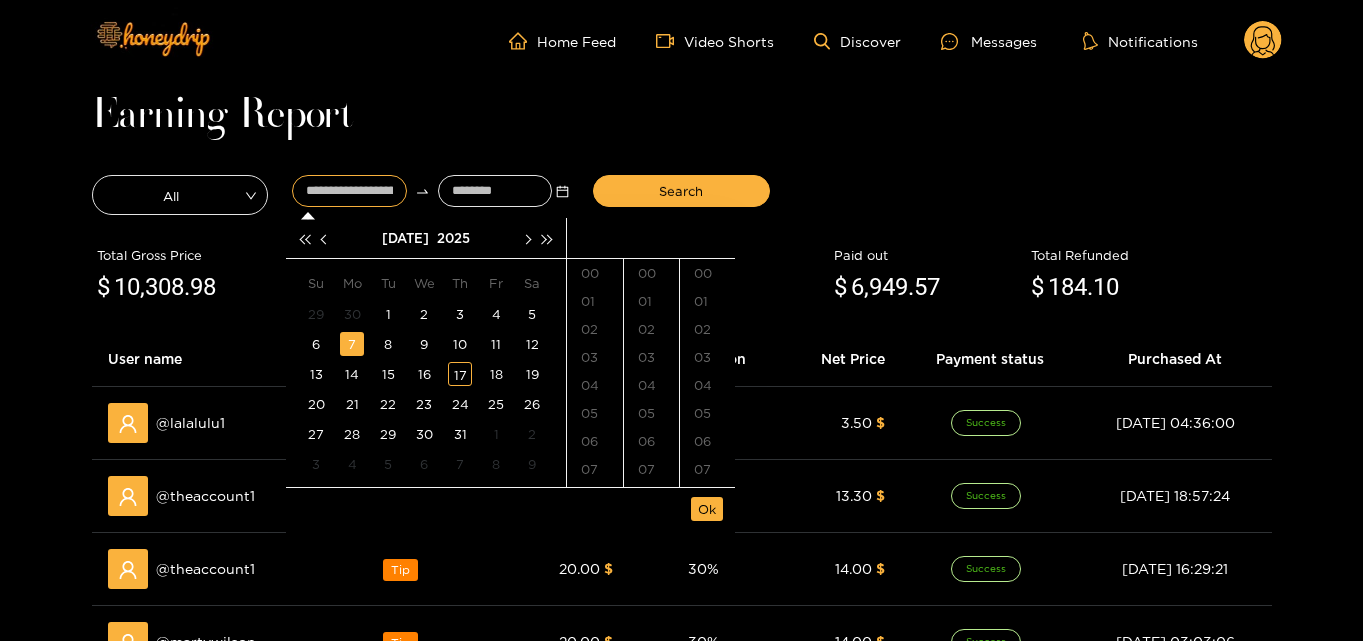 click on "7" at bounding box center (352, 344) 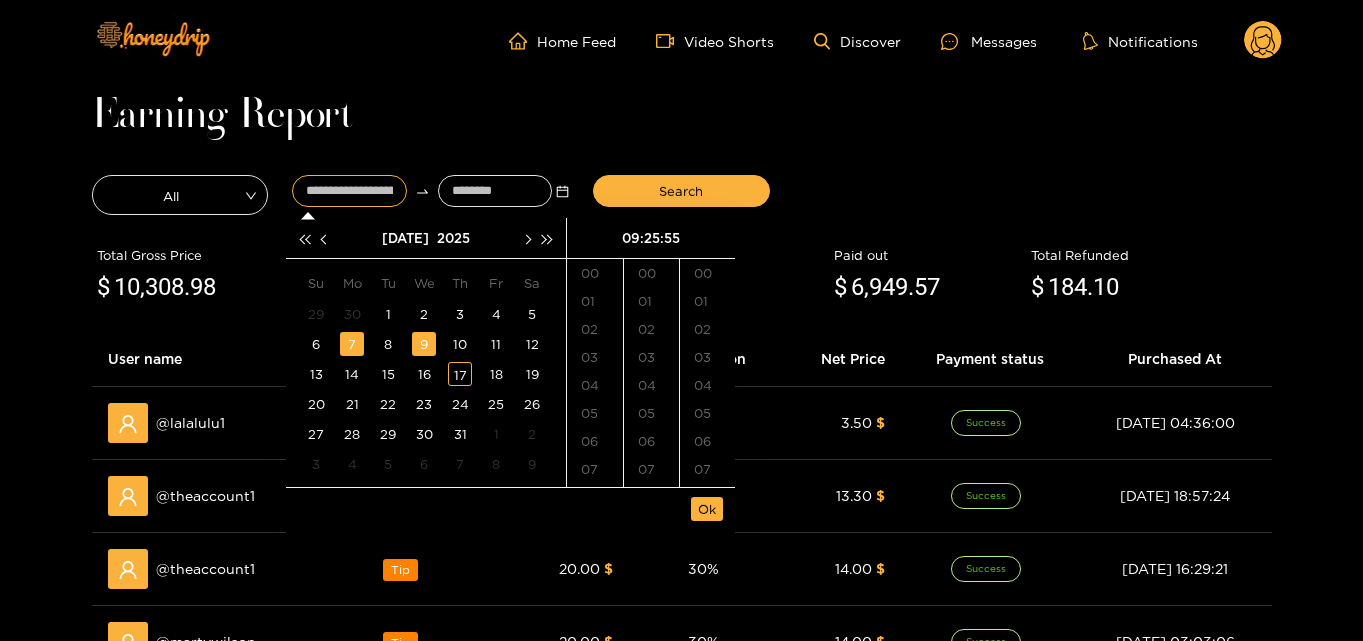 scroll, scrollTop: 168, scrollLeft: 0, axis: vertical 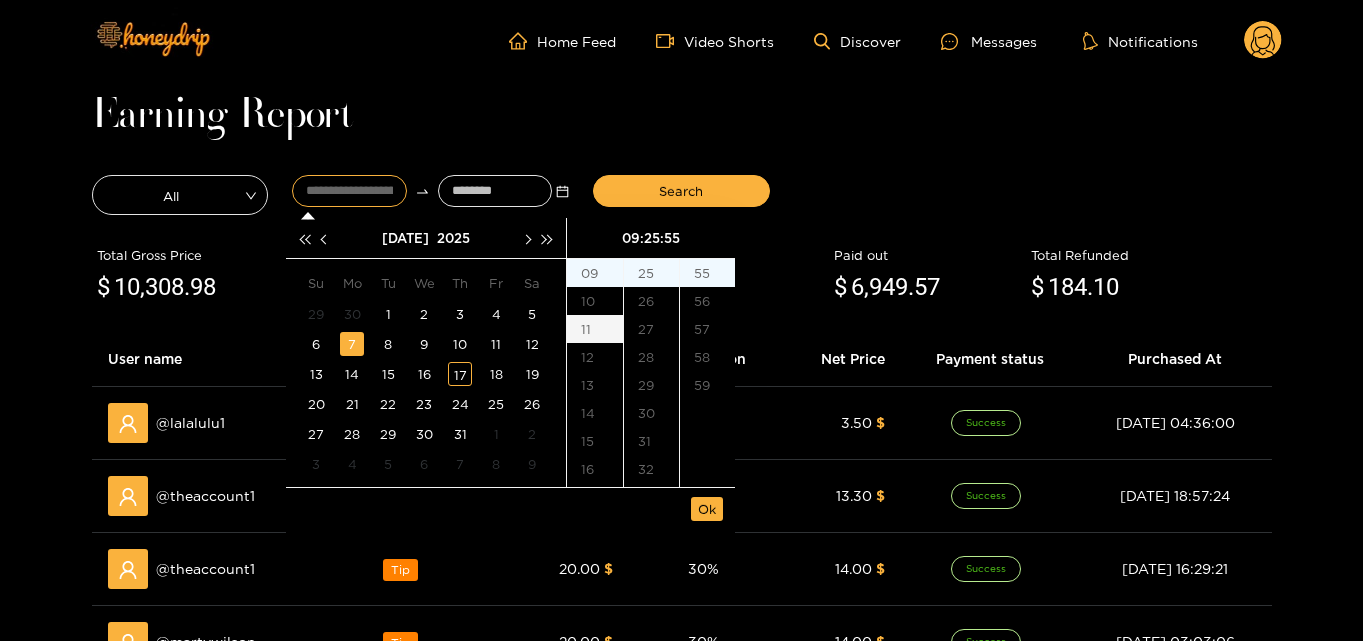click on "11" at bounding box center [595, 329] 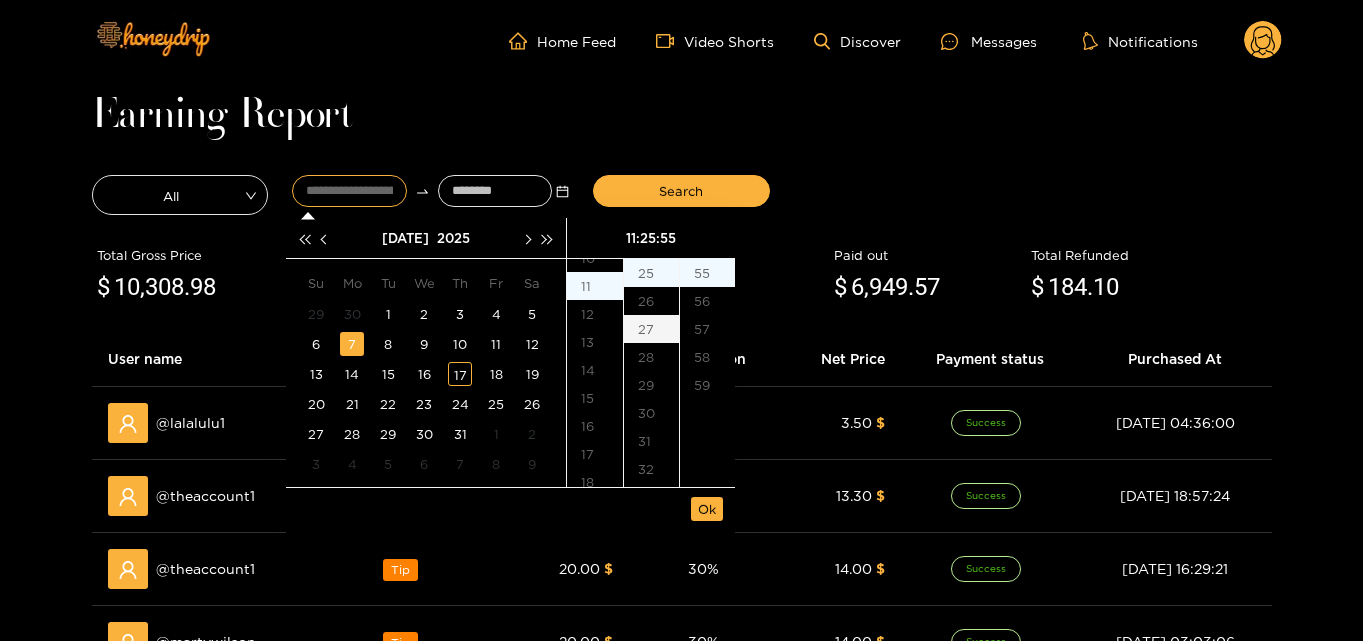 scroll, scrollTop: 308, scrollLeft: 0, axis: vertical 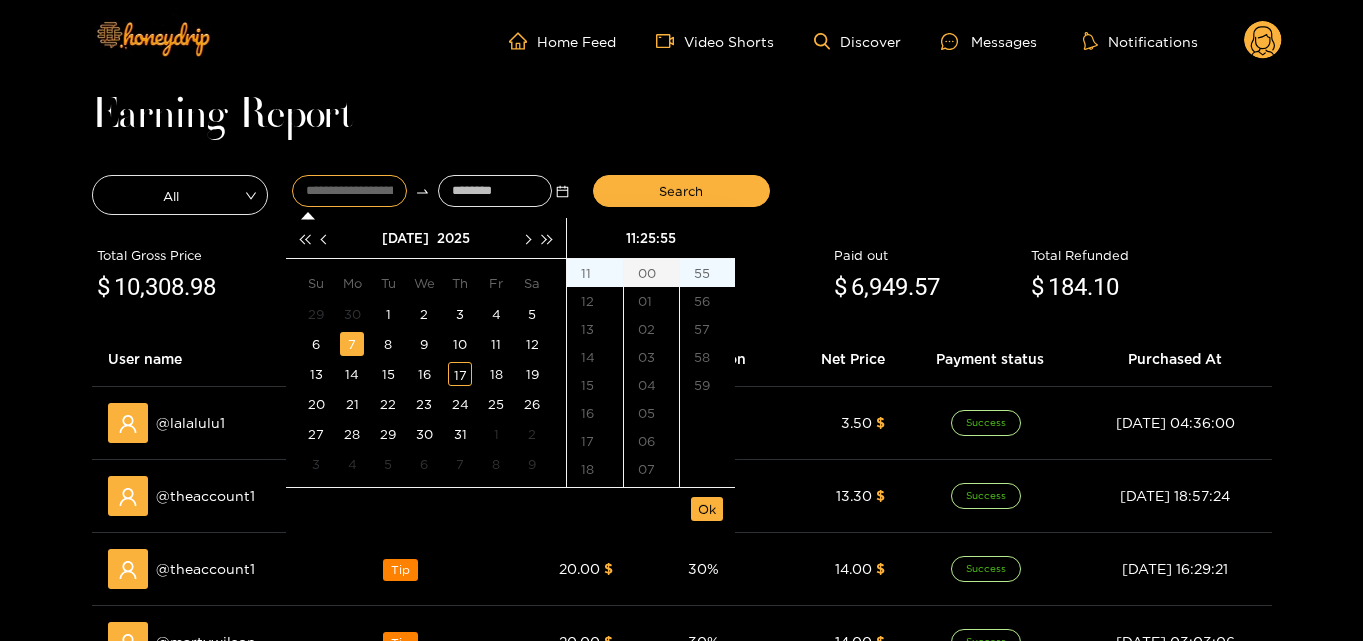 click on "00" at bounding box center [651, 273] 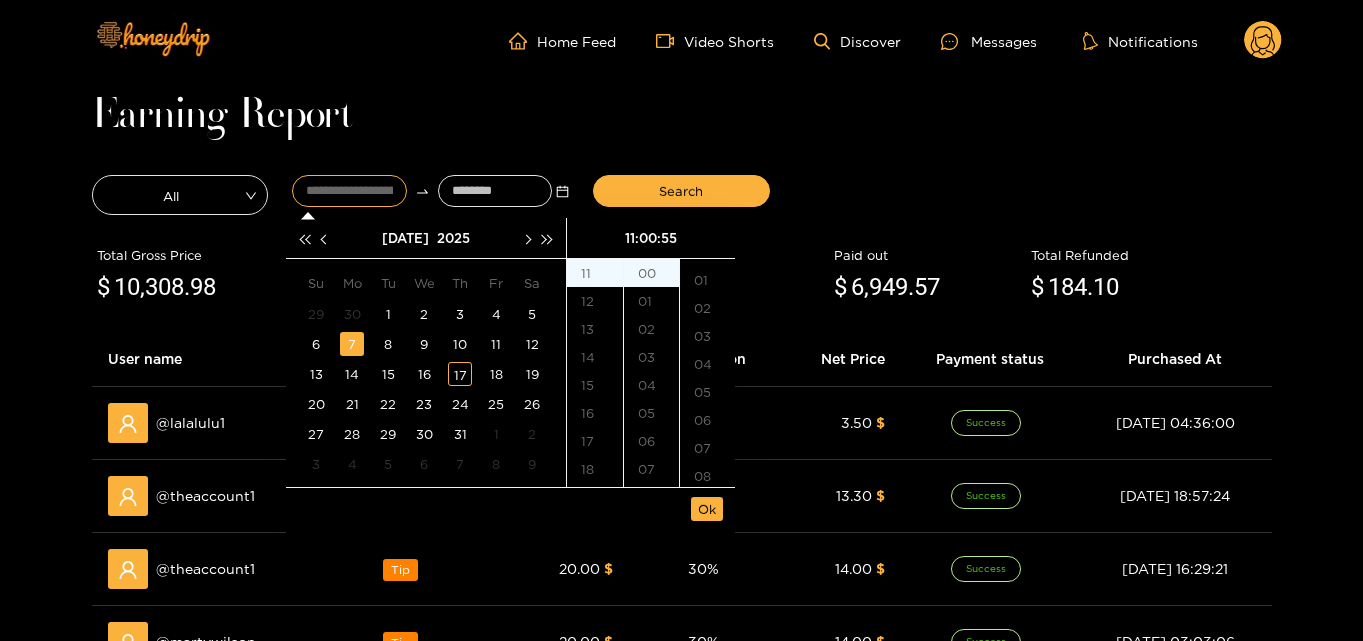 scroll, scrollTop: 0, scrollLeft: 0, axis: both 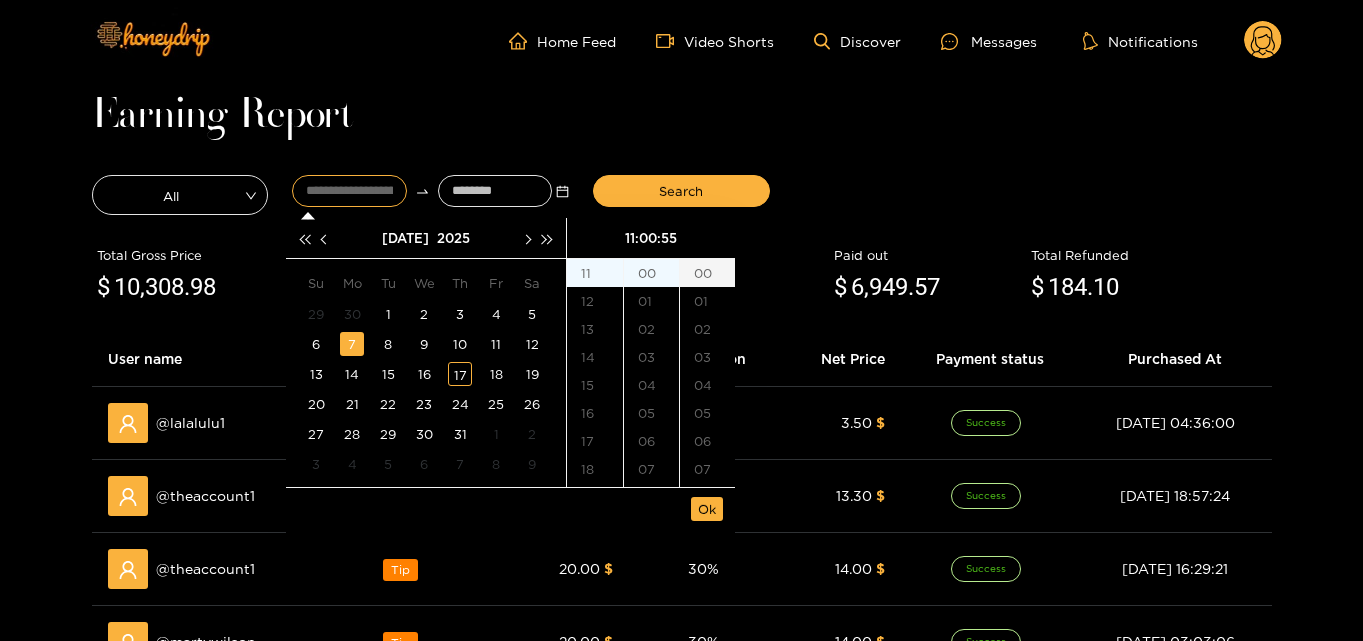 click on "00" at bounding box center [707, 273] 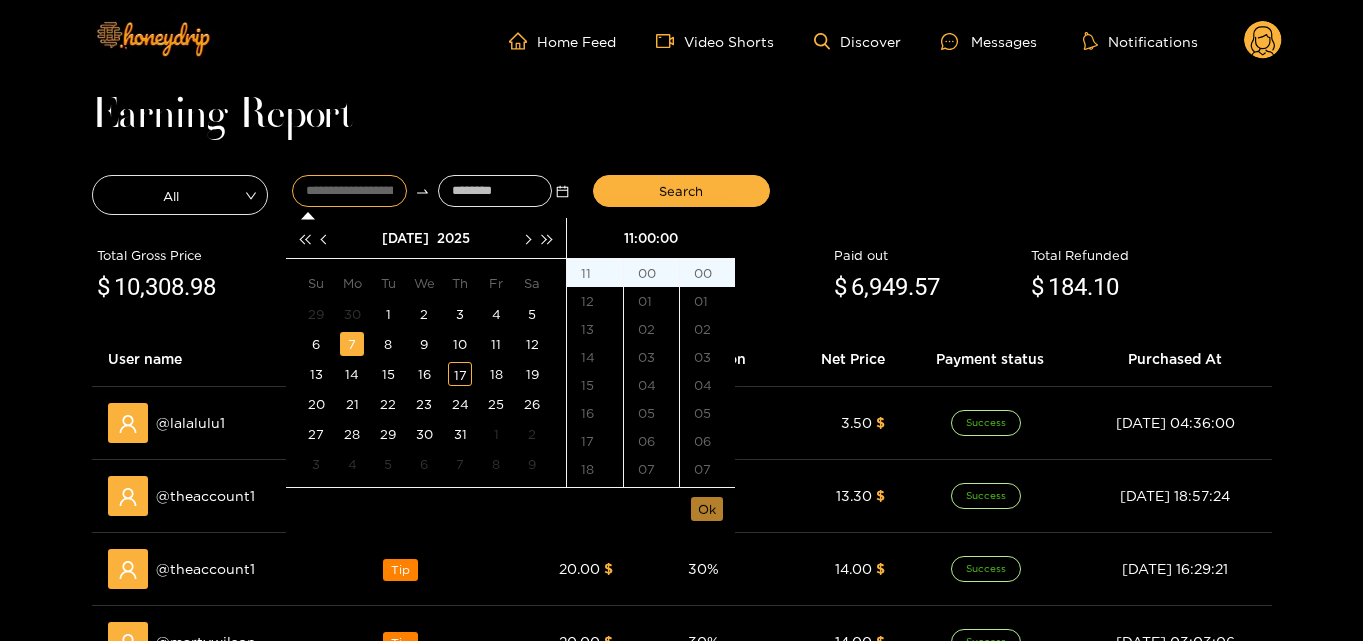 click on "Ok" at bounding box center (707, 509) 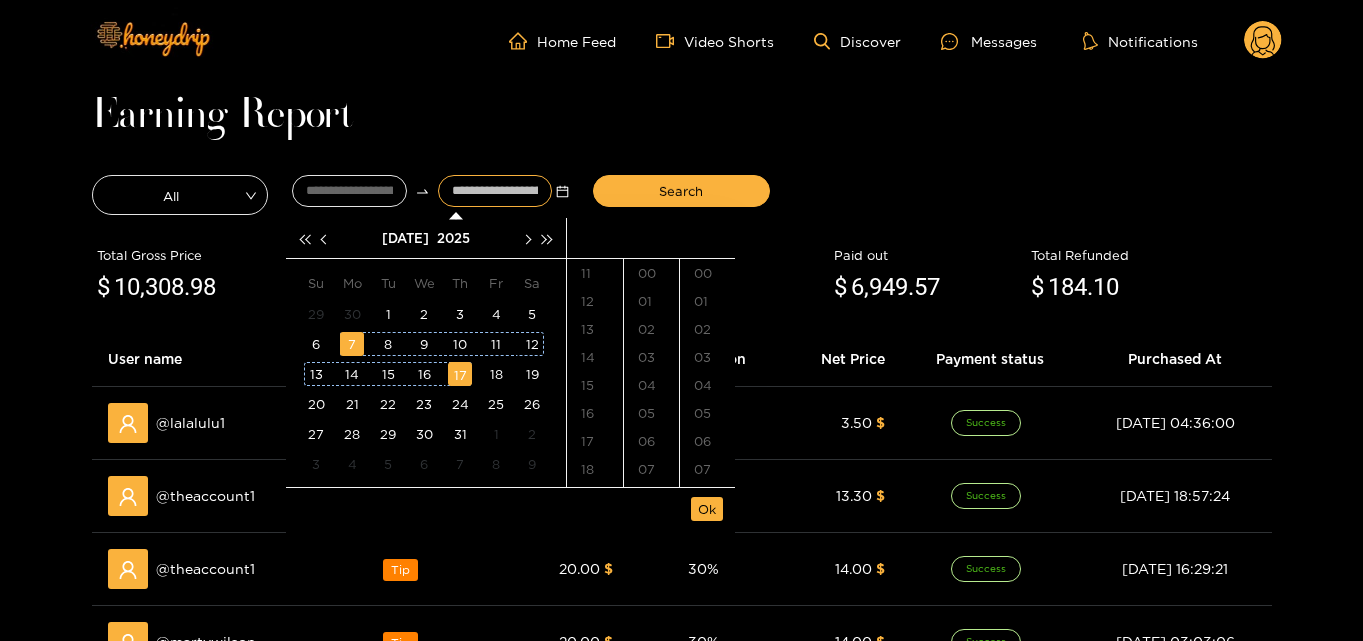 click on "17" at bounding box center (460, 374) 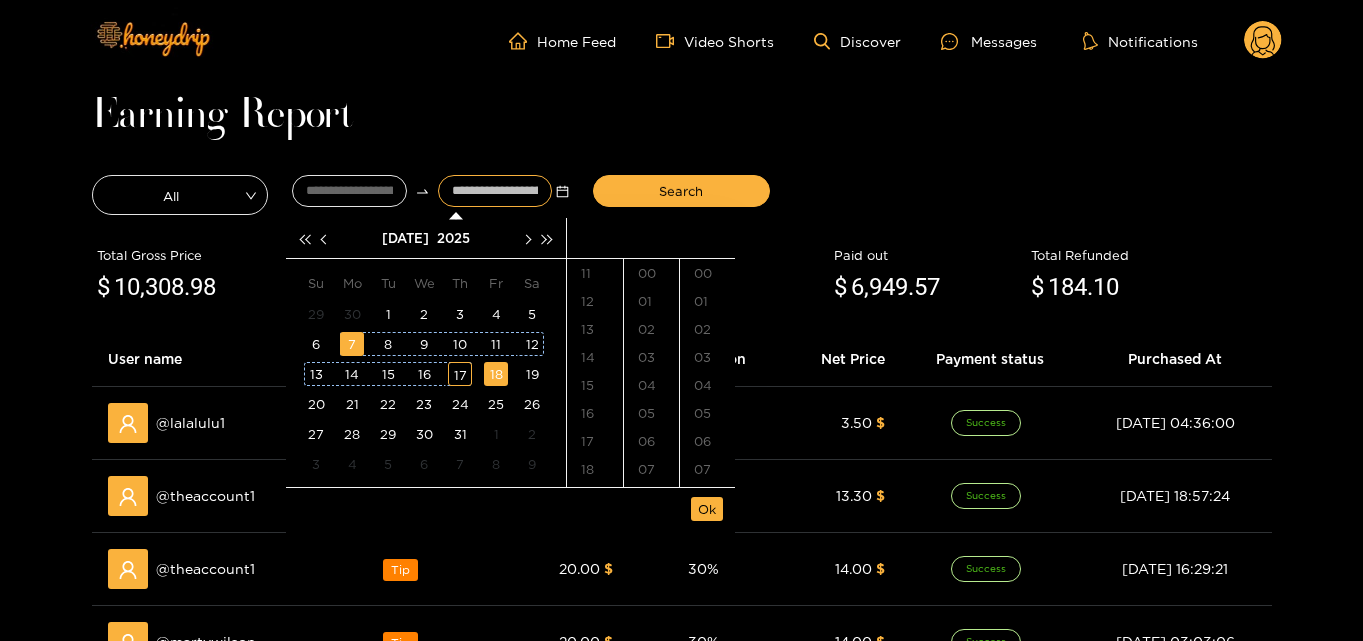 scroll, scrollTop: 266, scrollLeft: 0, axis: vertical 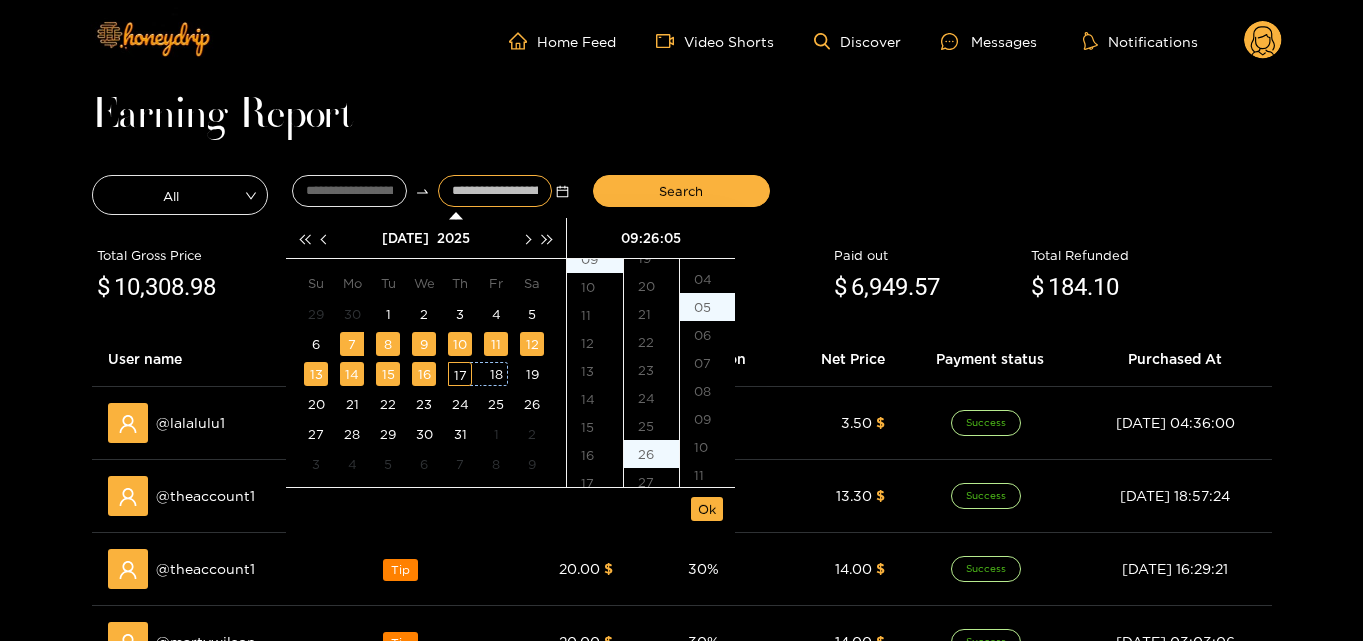 type on "**********" 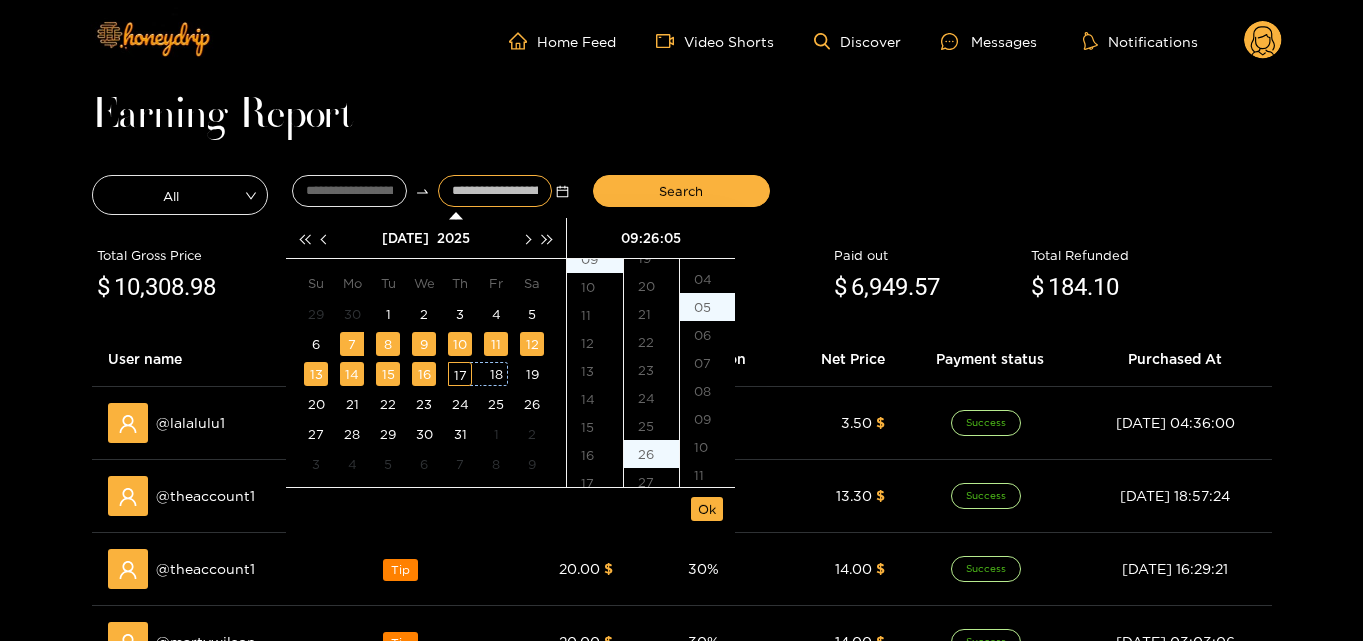 scroll, scrollTop: 252, scrollLeft: 0, axis: vertical 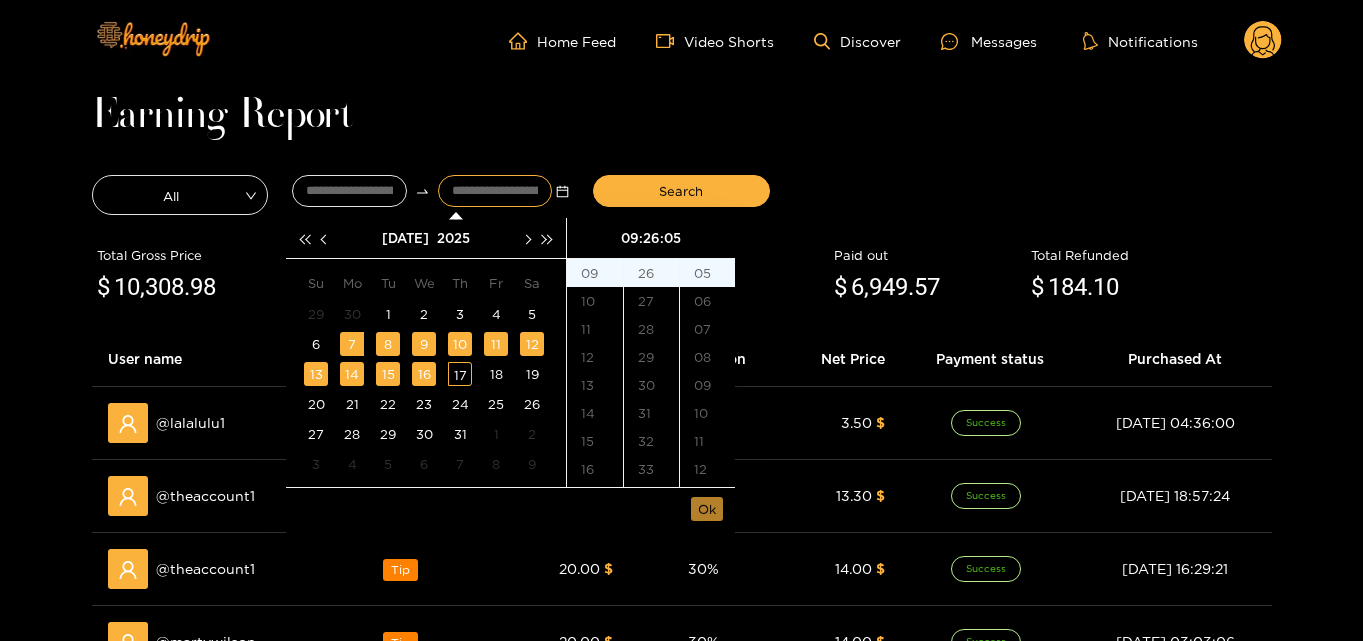 click on "Ok" at bounding box center (707, 509) 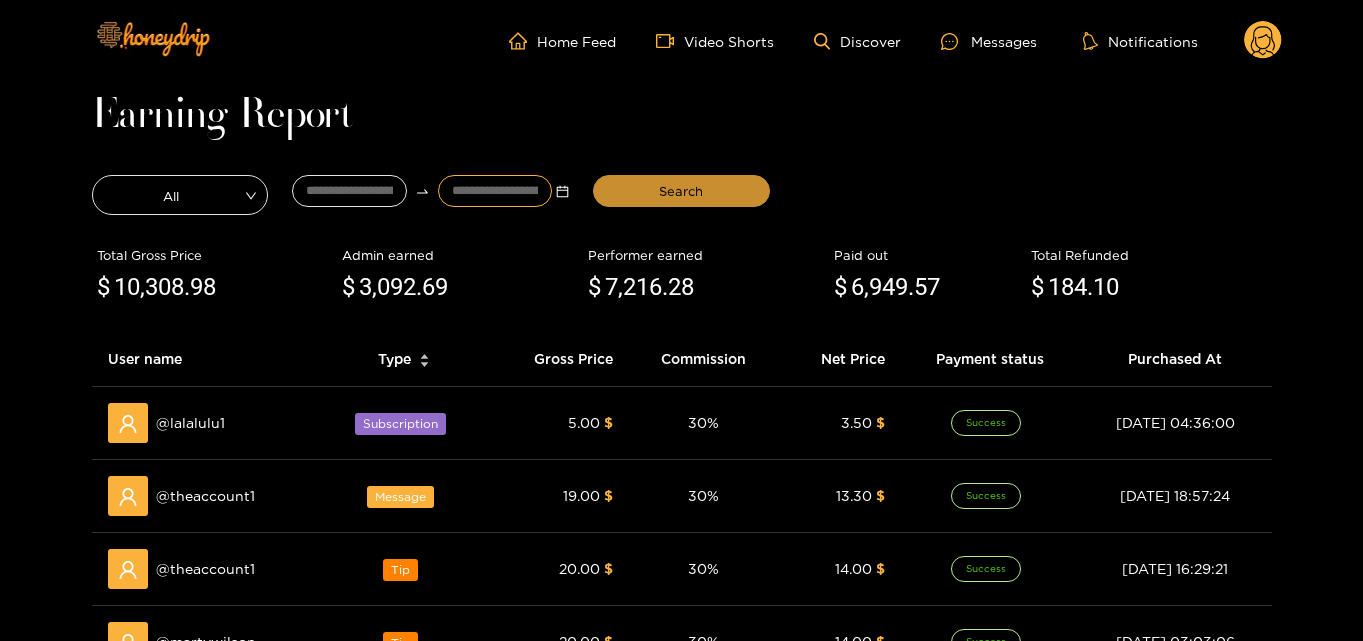 click on "Search" at bounding box center [681, 191] 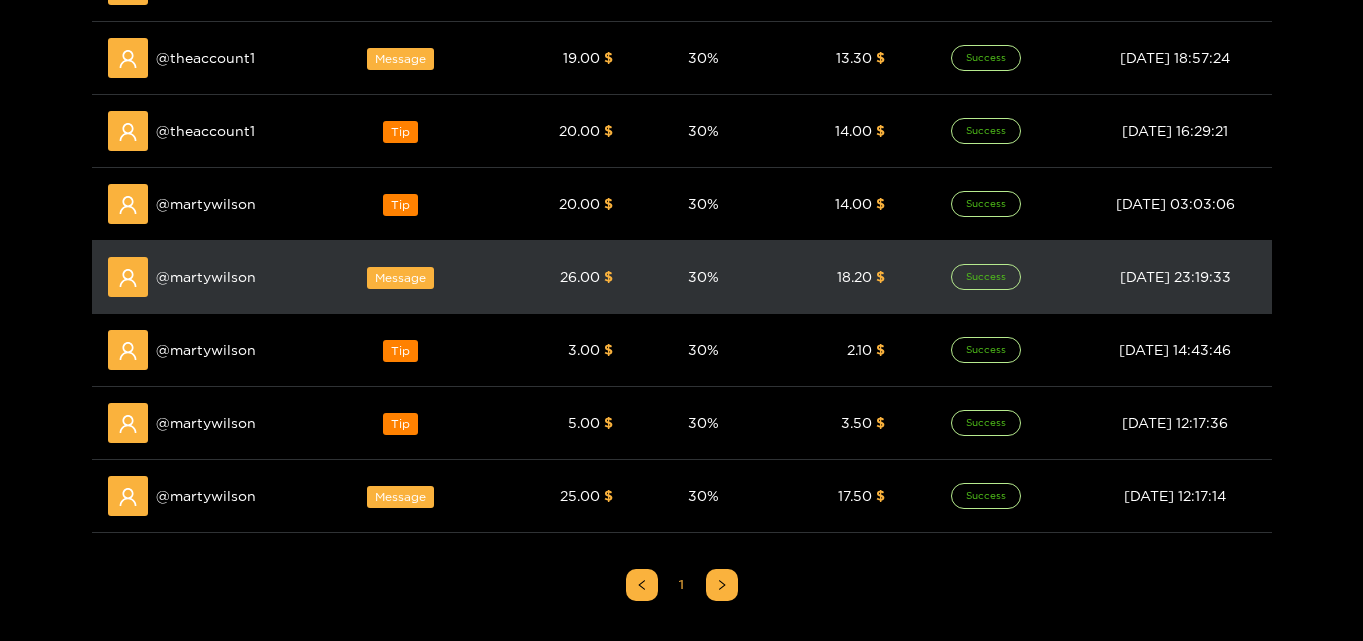 scroll, scrollTop: 500, scrollLeft: 0, axis: vertical 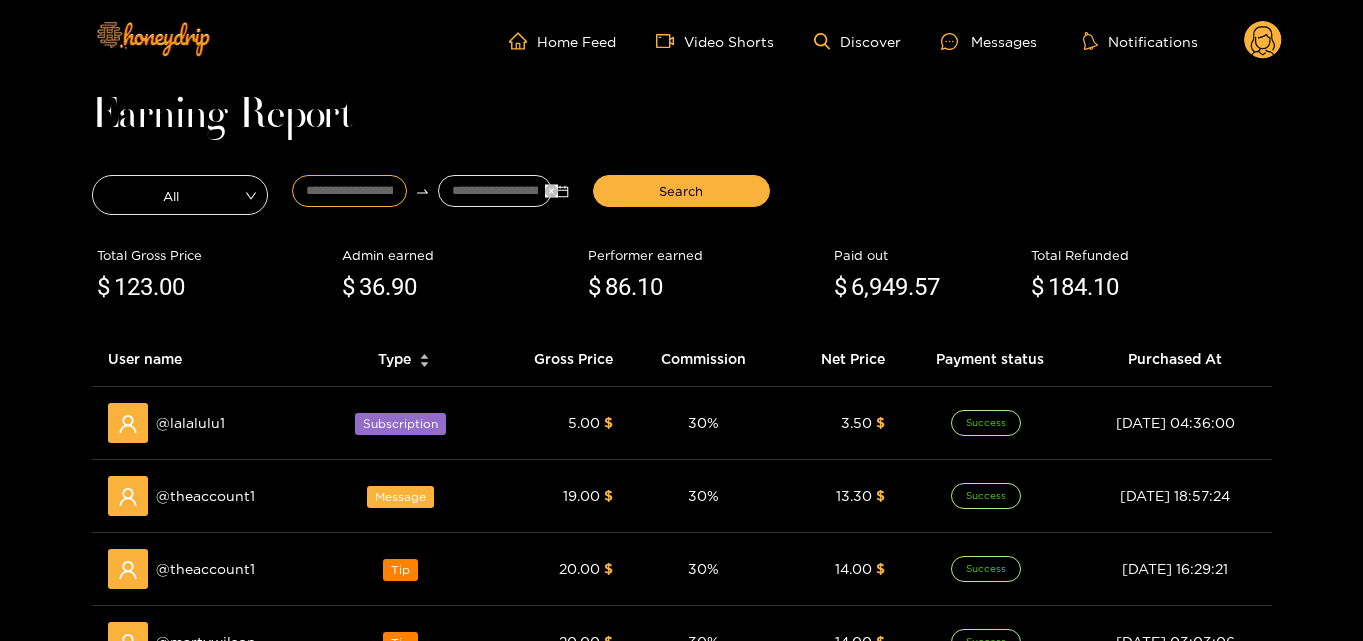 click on "**********" at bounding box center (349, 191) 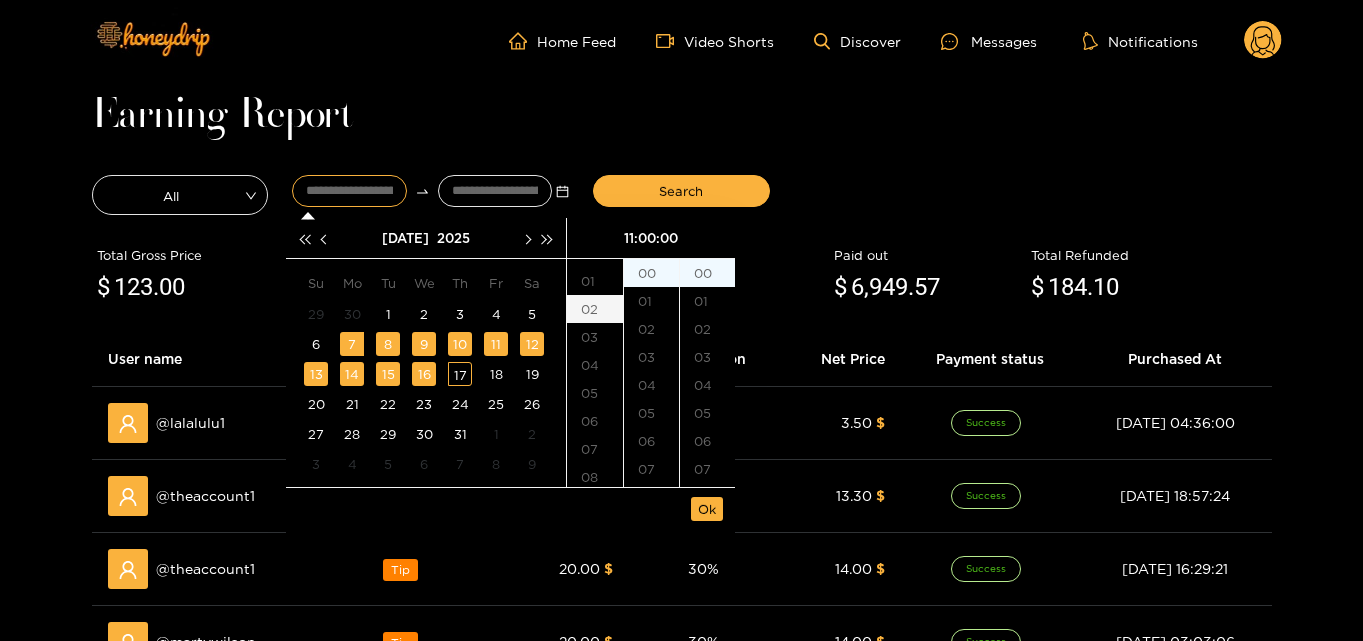 scroll, scrollTop: 0, scrollLeft: 0, axis: both 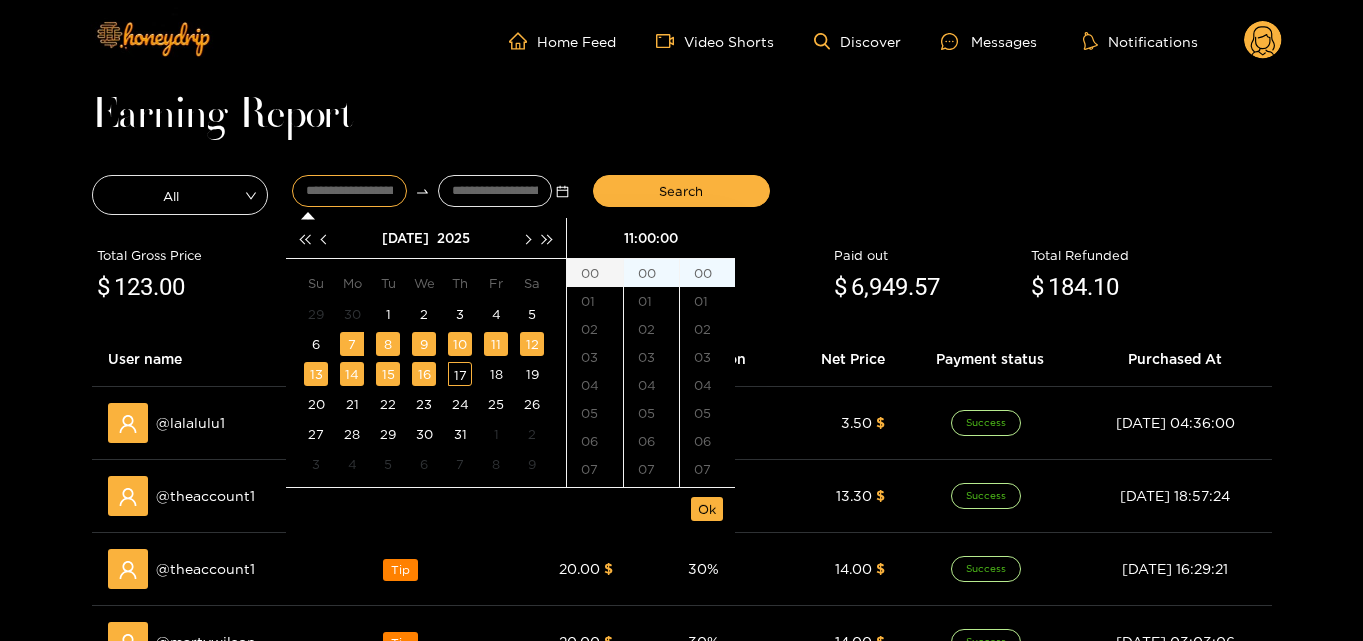 click on "00" at bounding box center (595, 273) 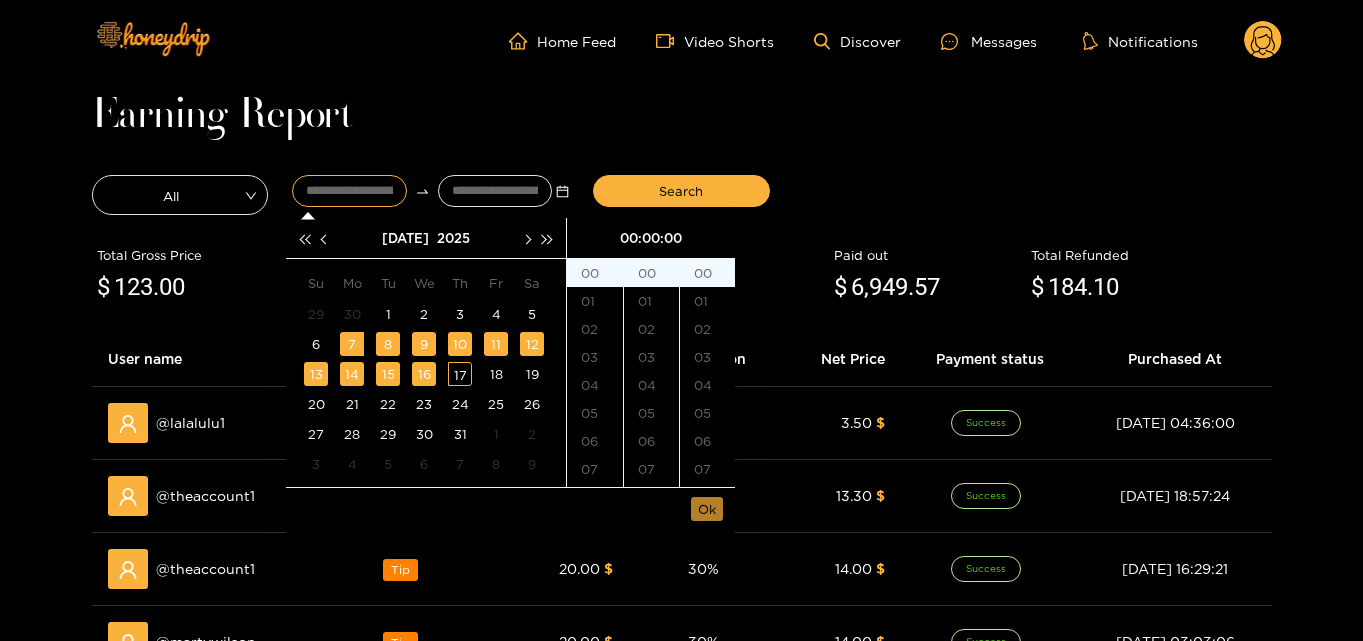 click on "Ok" at bounding box center [707, 509] 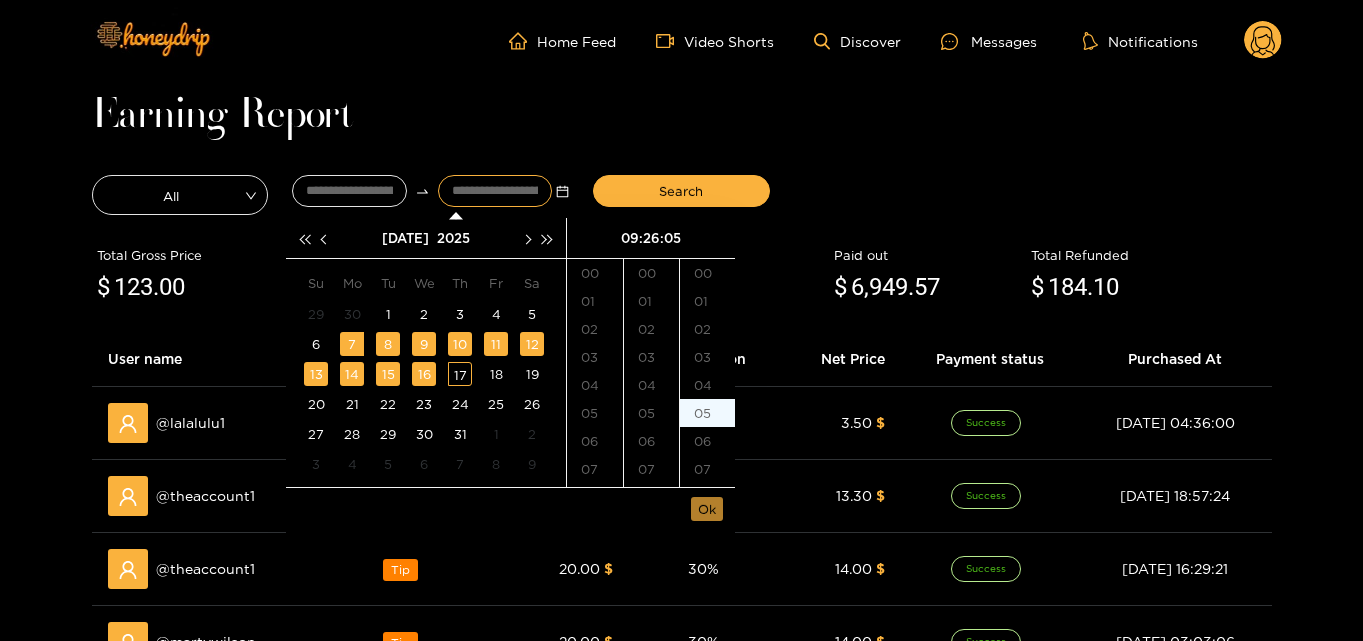 scroll, scrollTop: 252, scrollLeft: 0, axis: vertical 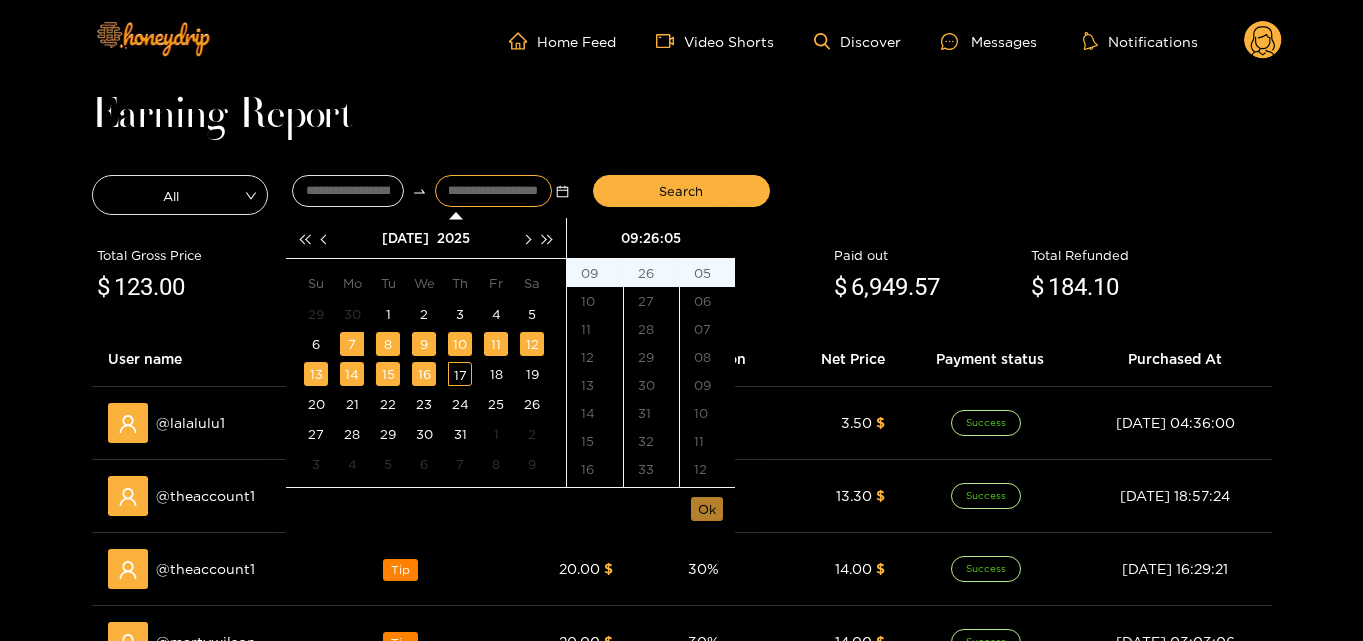 click on "Ok" at bounding box center (707, 509) 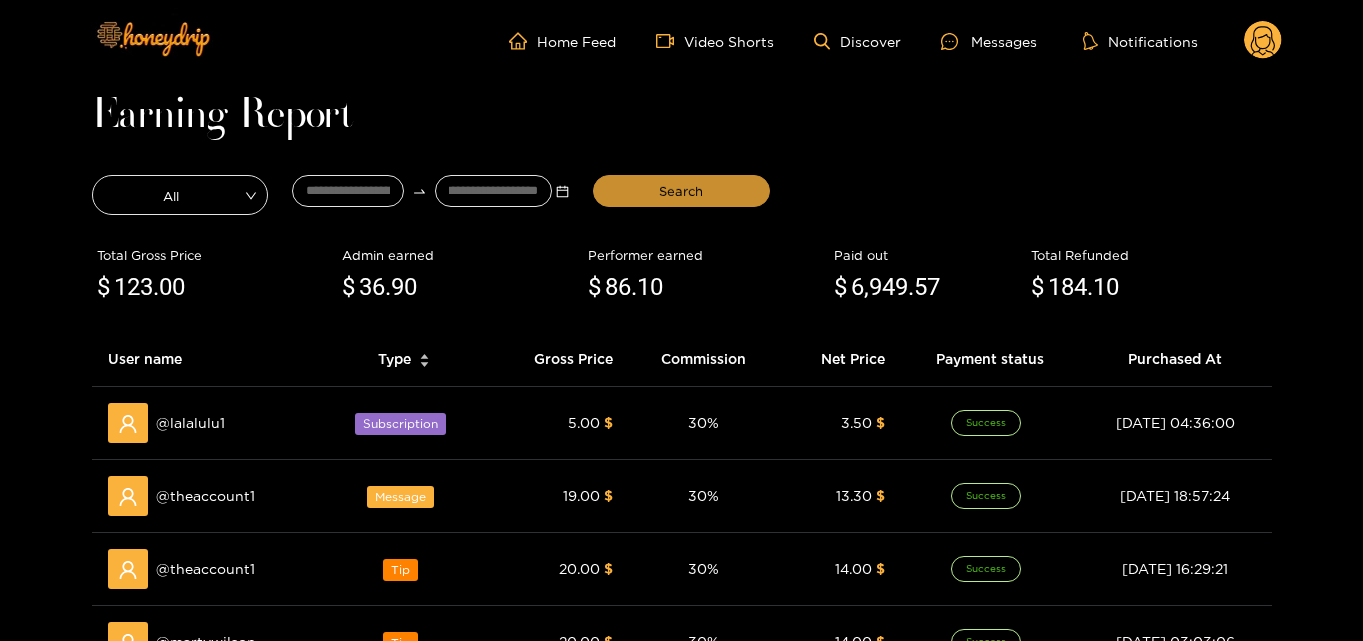 scroll, scrollTop: 0, scrollLeft: 0, axis: both 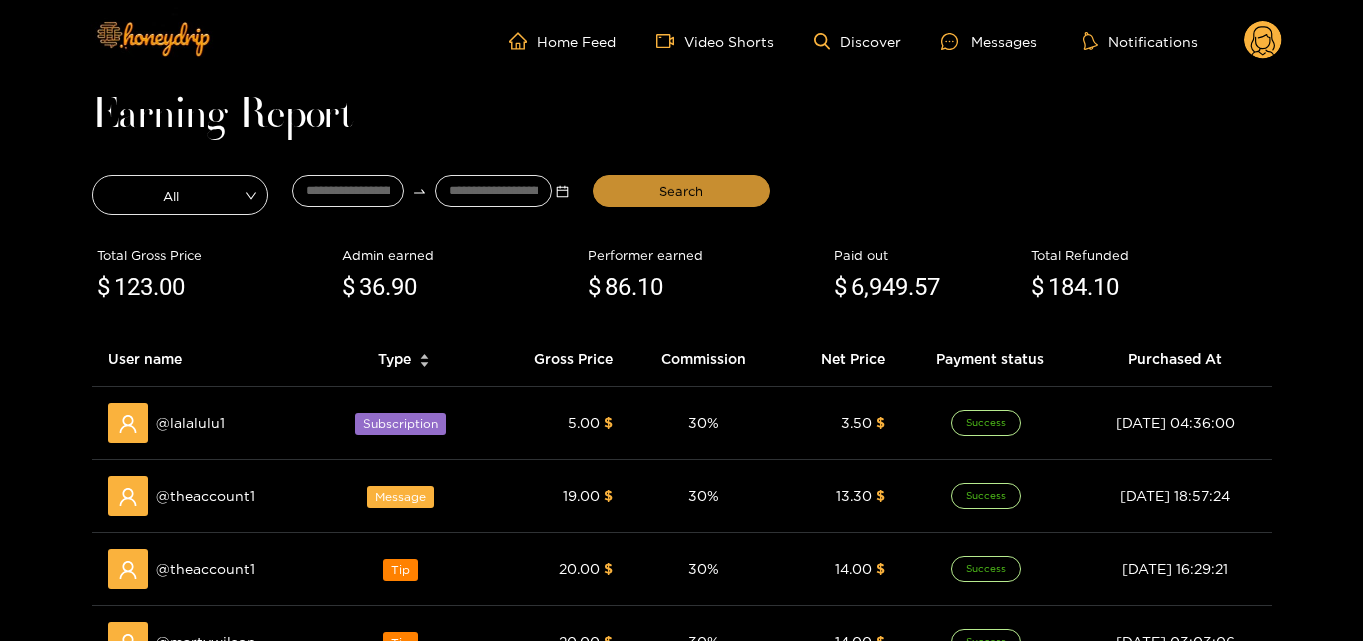 click on "Search" at bounding box center [681, 191] 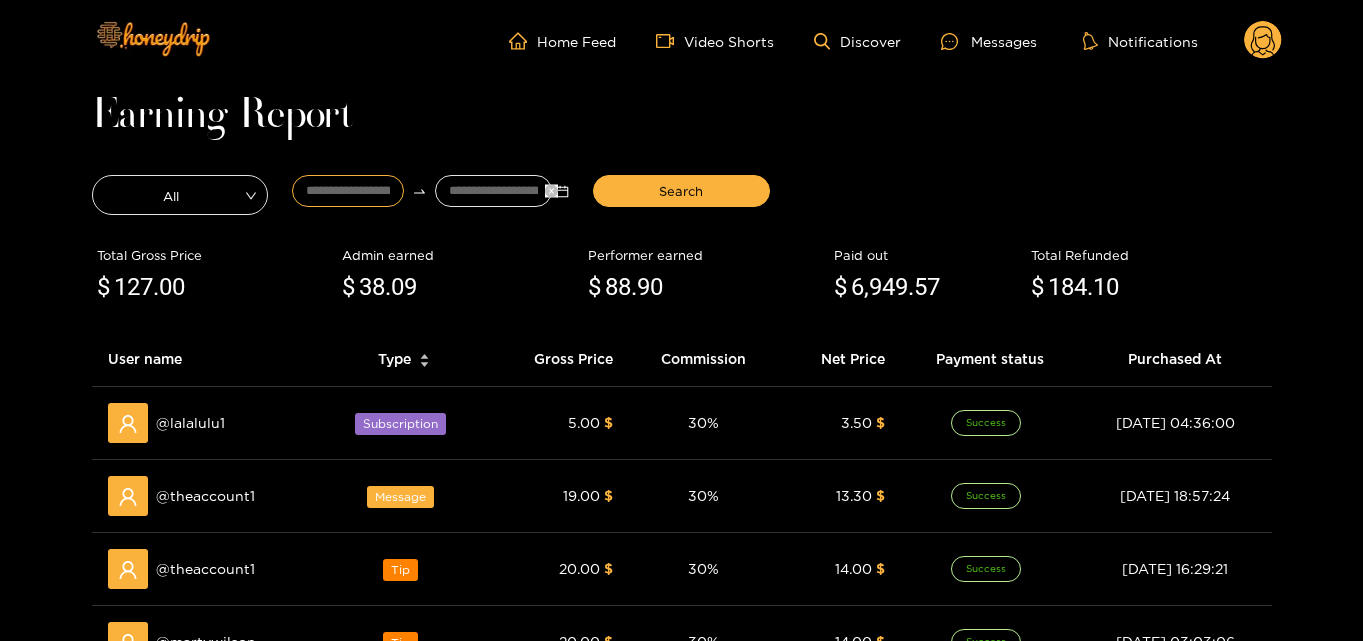 click on "**********" at bounding box center [348, 191] 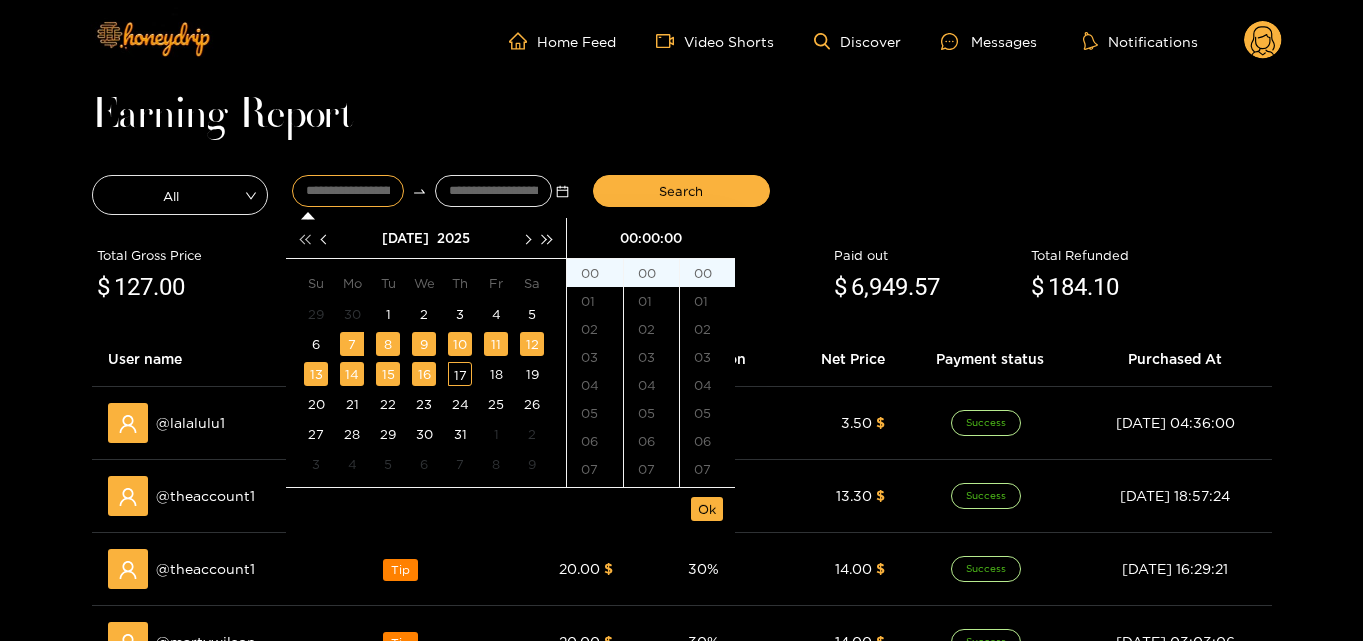 click at bounding box center [304, 239] 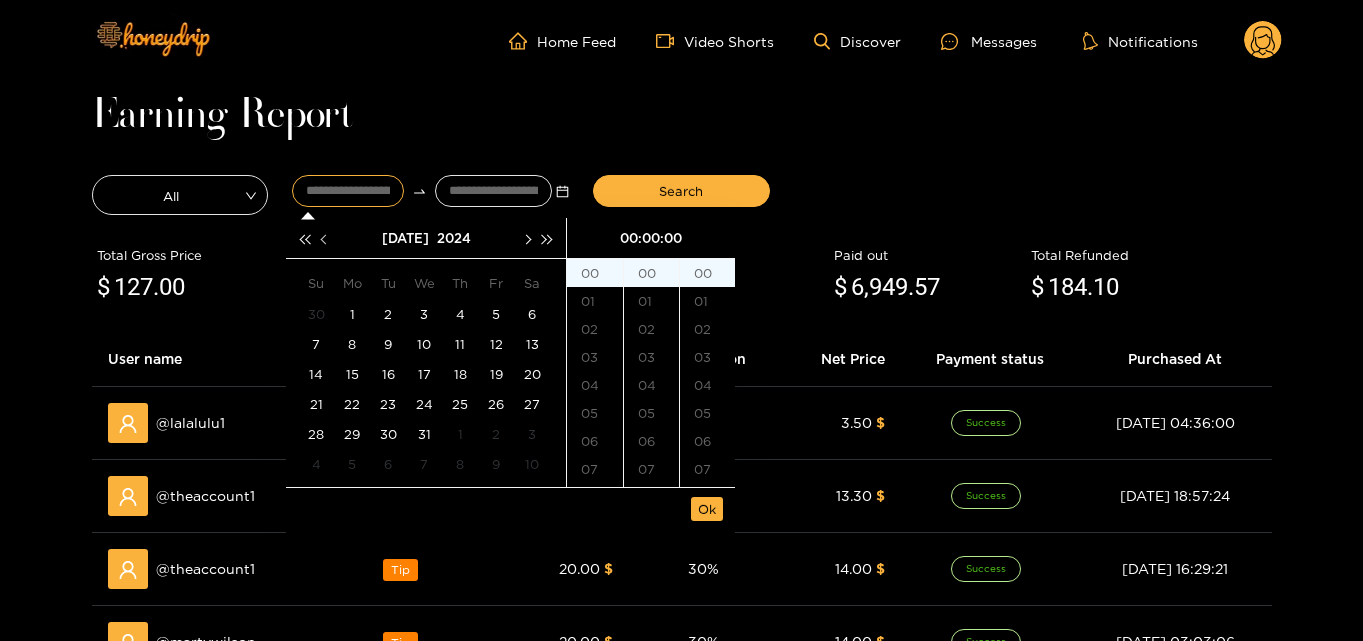 click at bounding box center [325, 238] 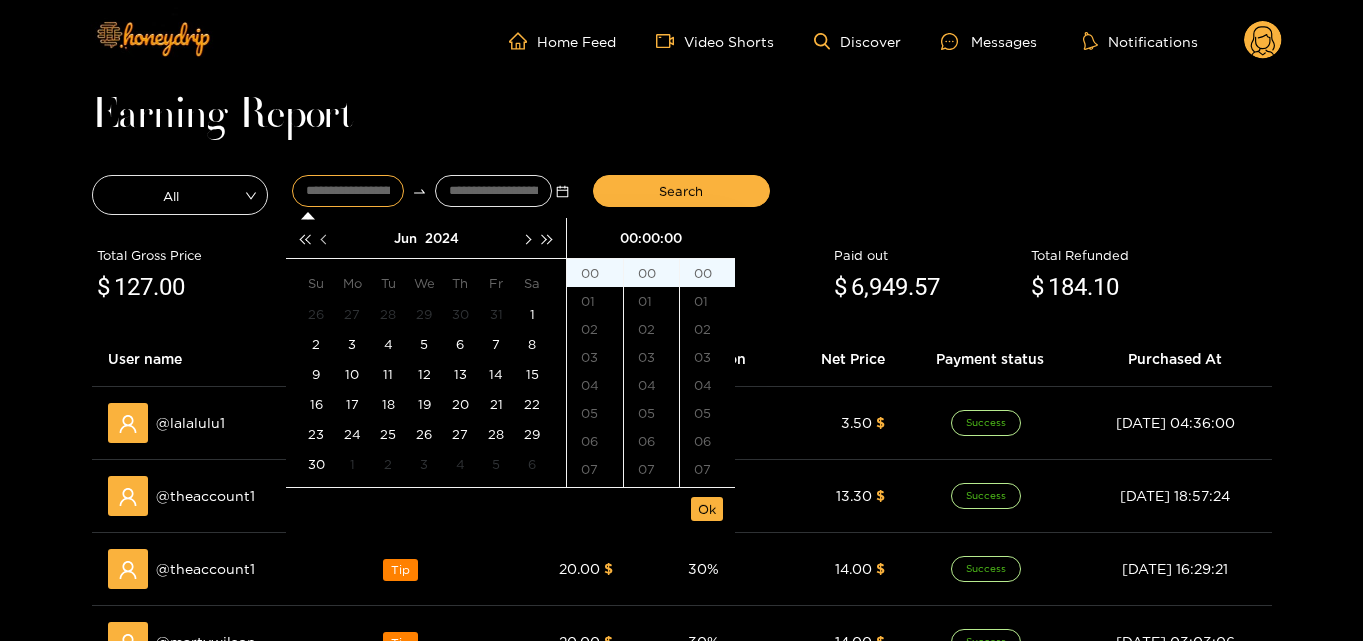 click at bounding box center [325, 238] 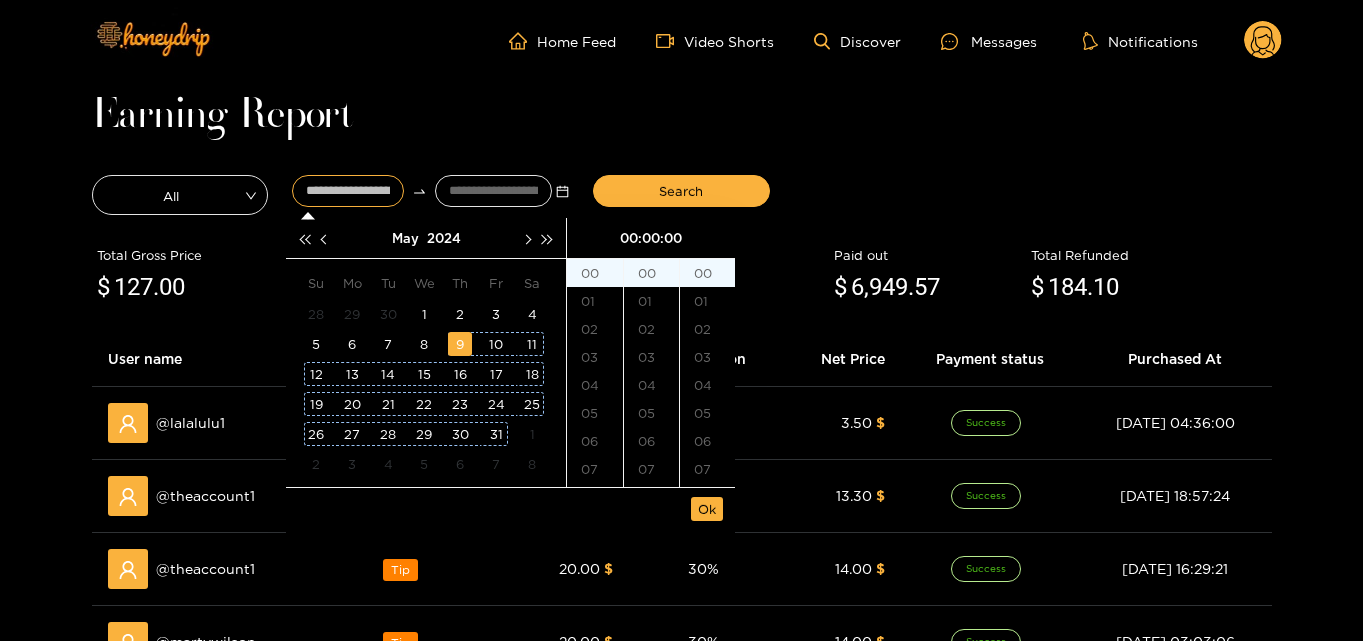 click on "9" at bounding box center (460, 344) 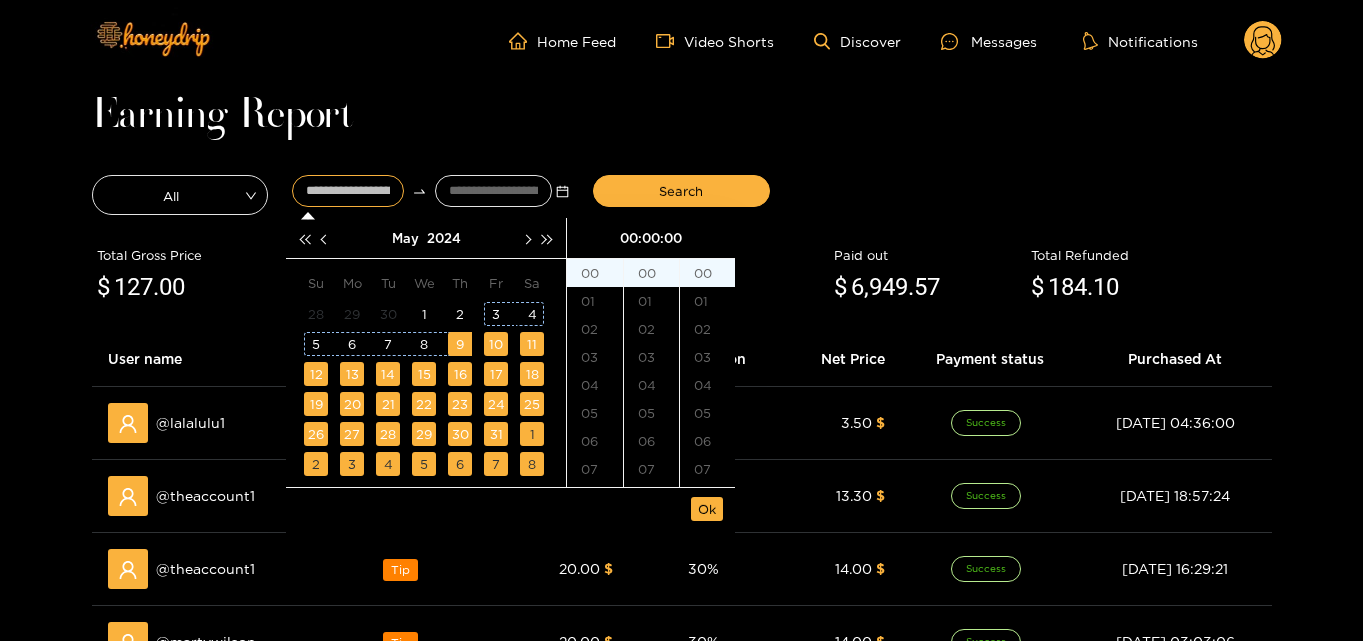 type on "**********" 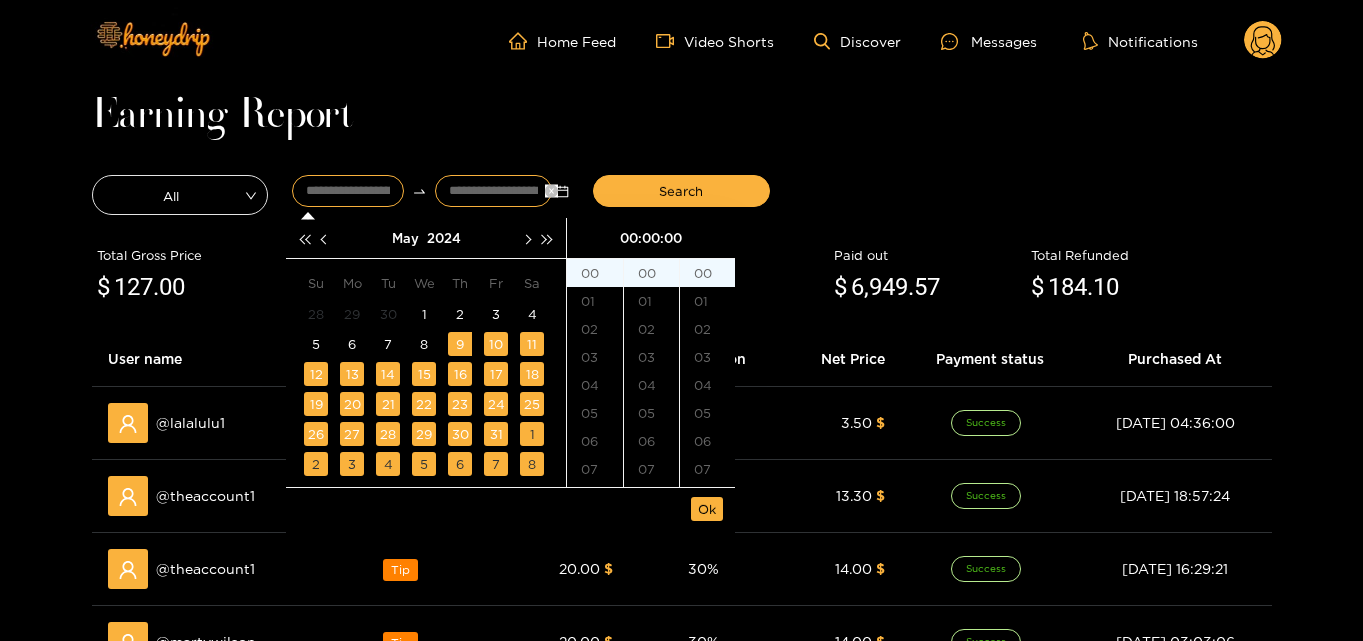 click on "**********" at bounding box center [493, 191] 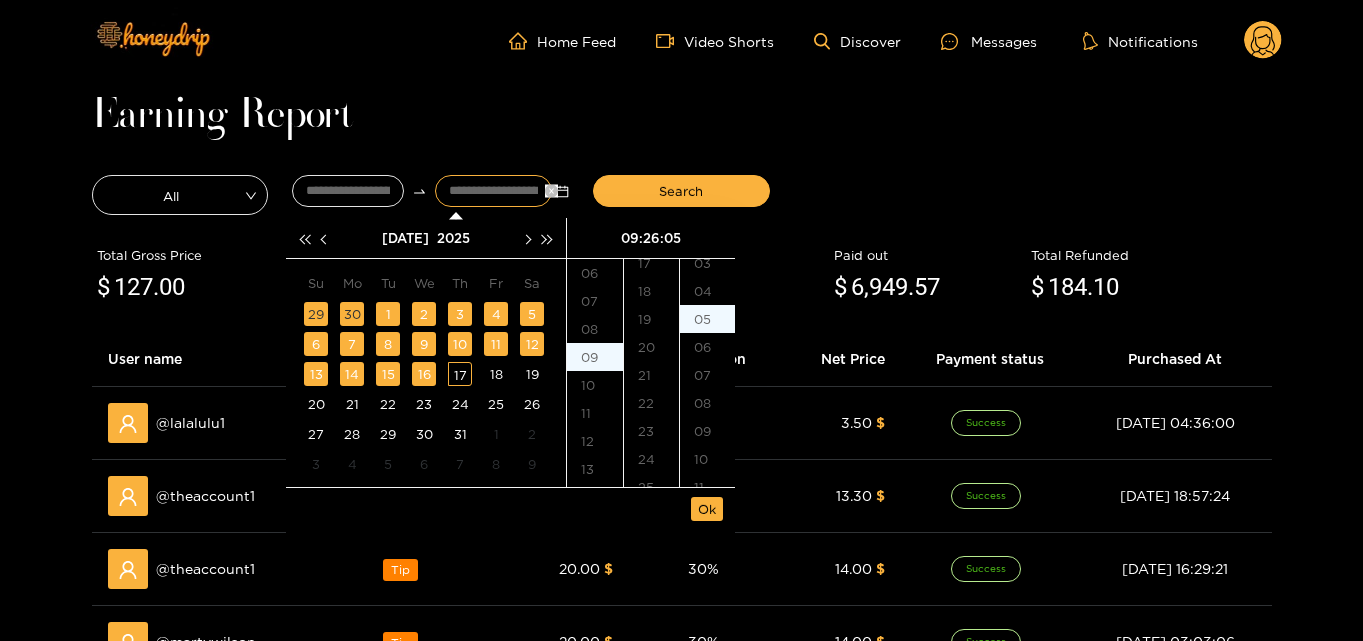 scroll, scrollTop: 252, scrollLeft: 0, axis: vertical 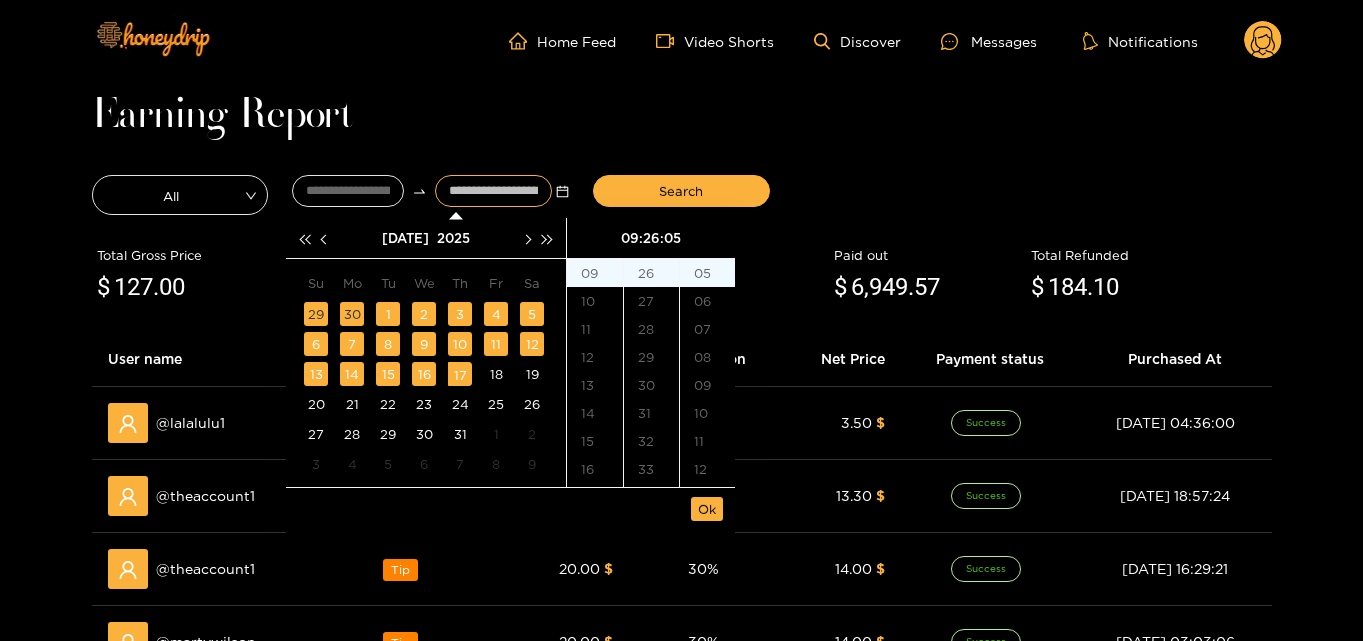 click on "17" at bounding box center [460, 374] 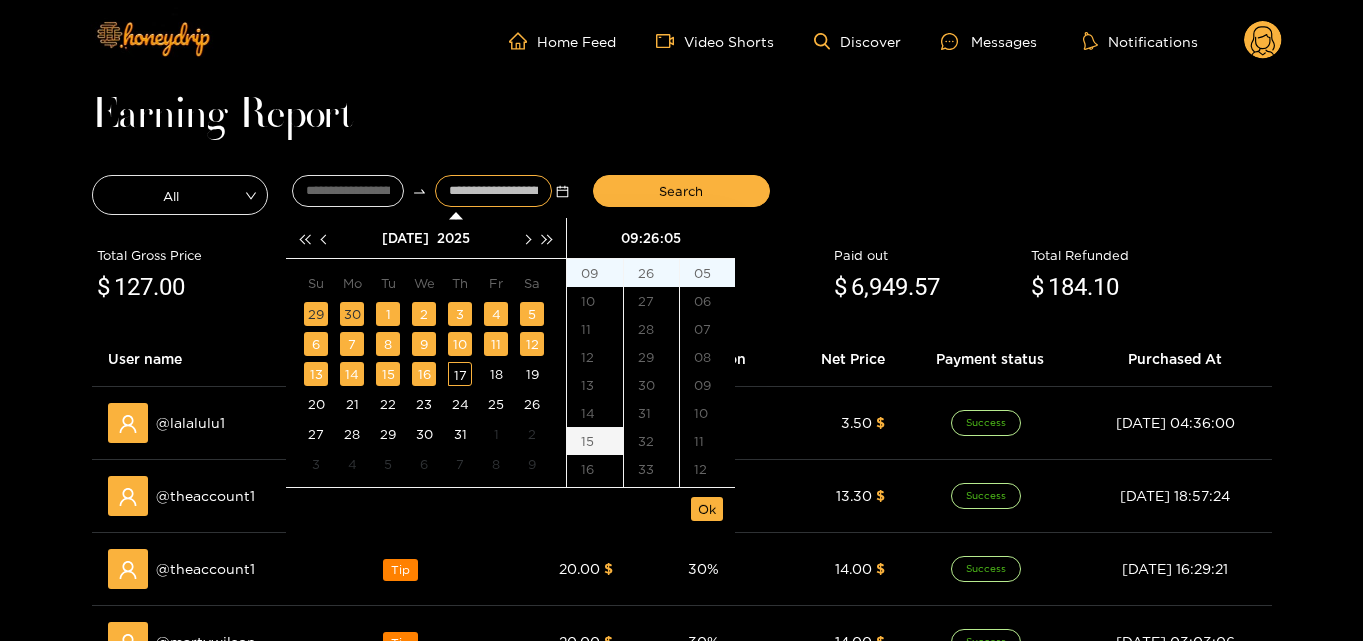 type on "**********" 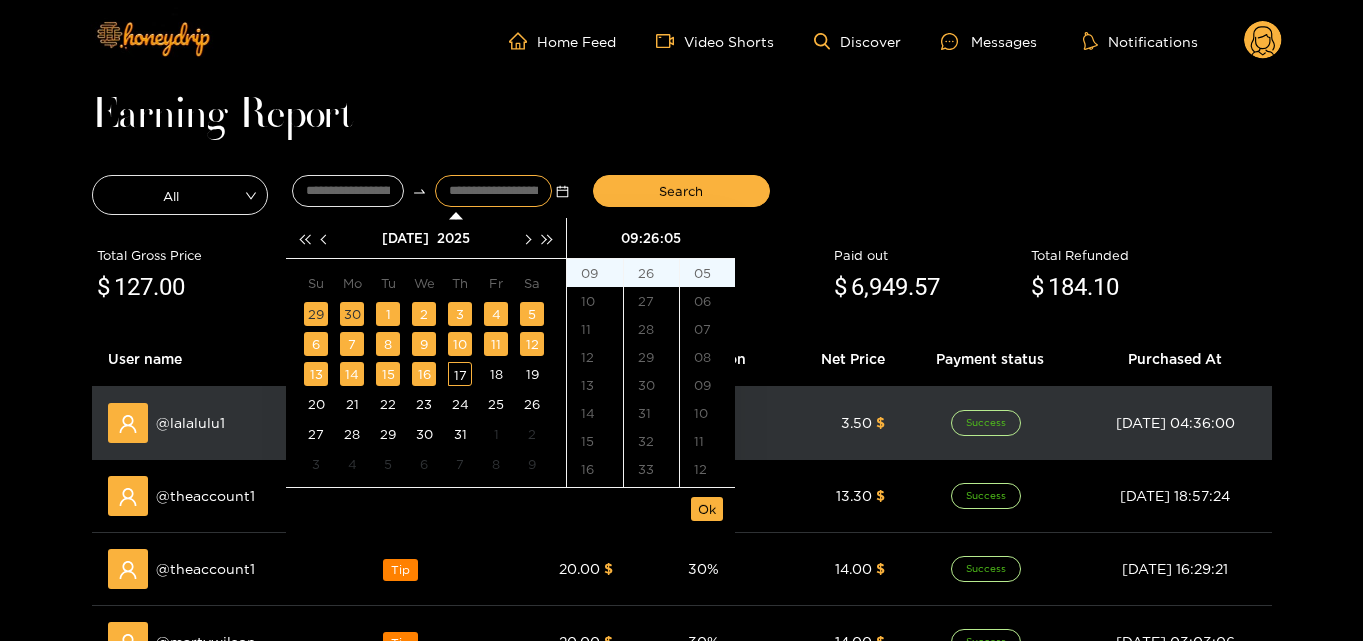 drag, startPoint x: 701, startPoint y: 515, endPoint x: 691, endPoint y: 447, distance: 68.73136 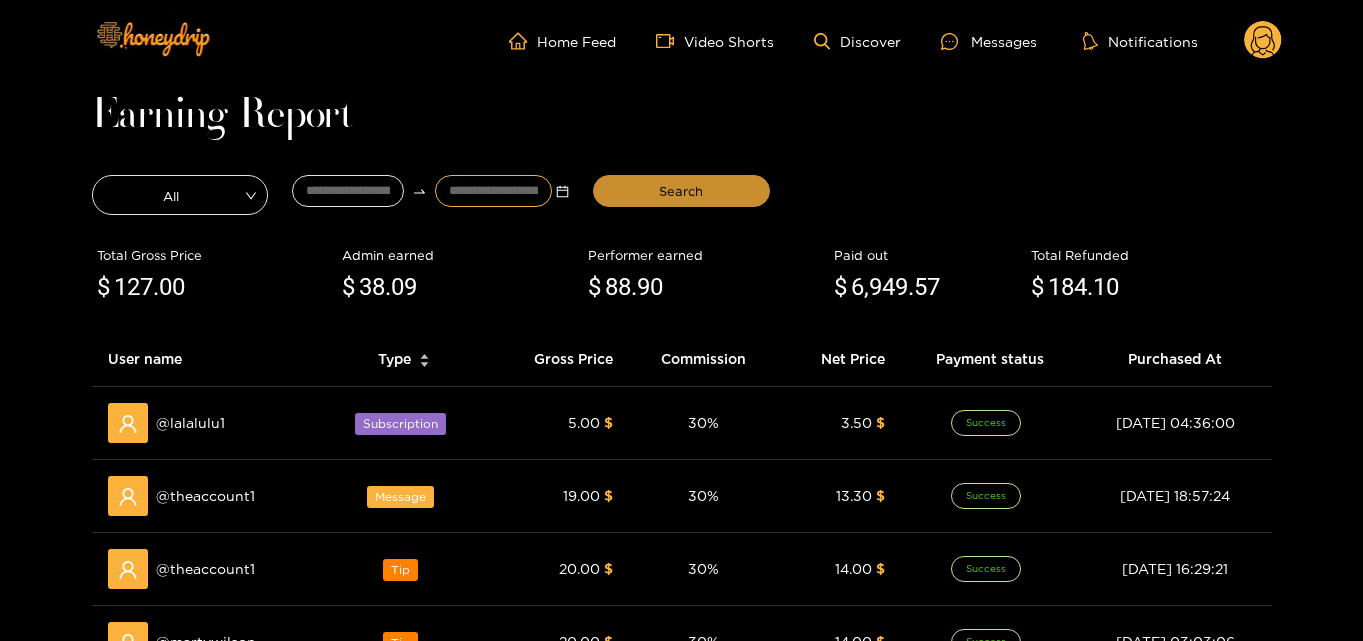 click on "Search" at bounding box center (681, 191) 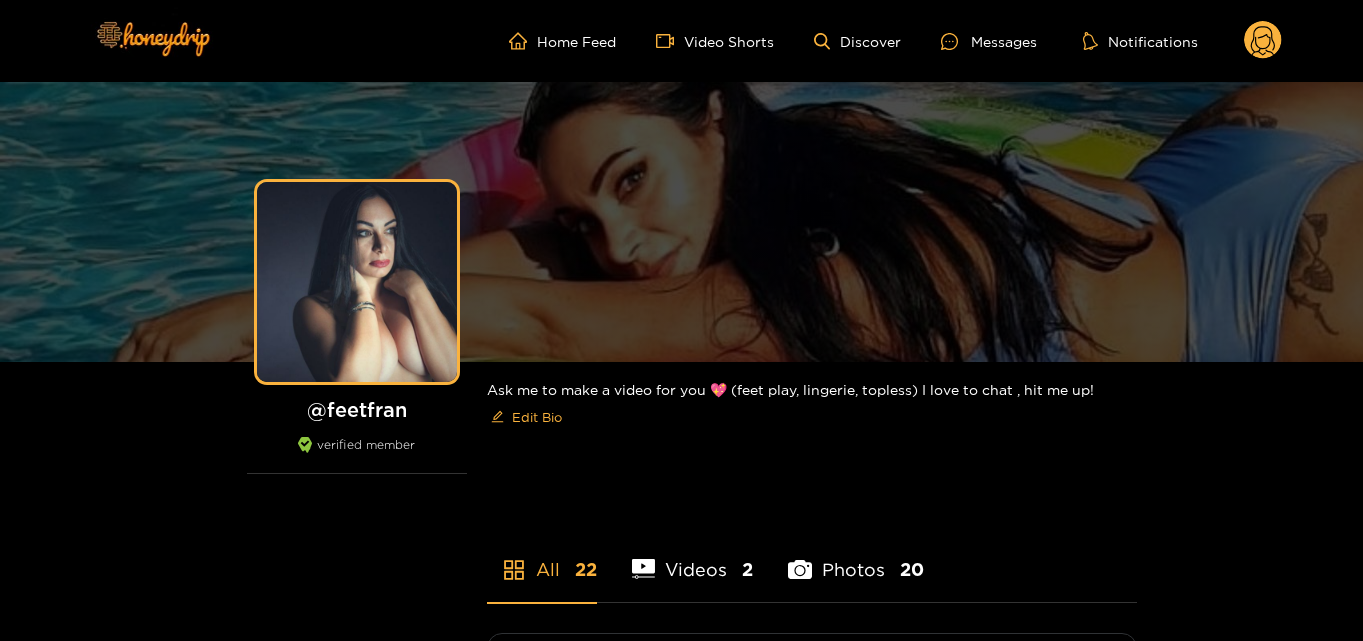 scroll, scrollTop: 0, scrollLeft: 0, axis: both 